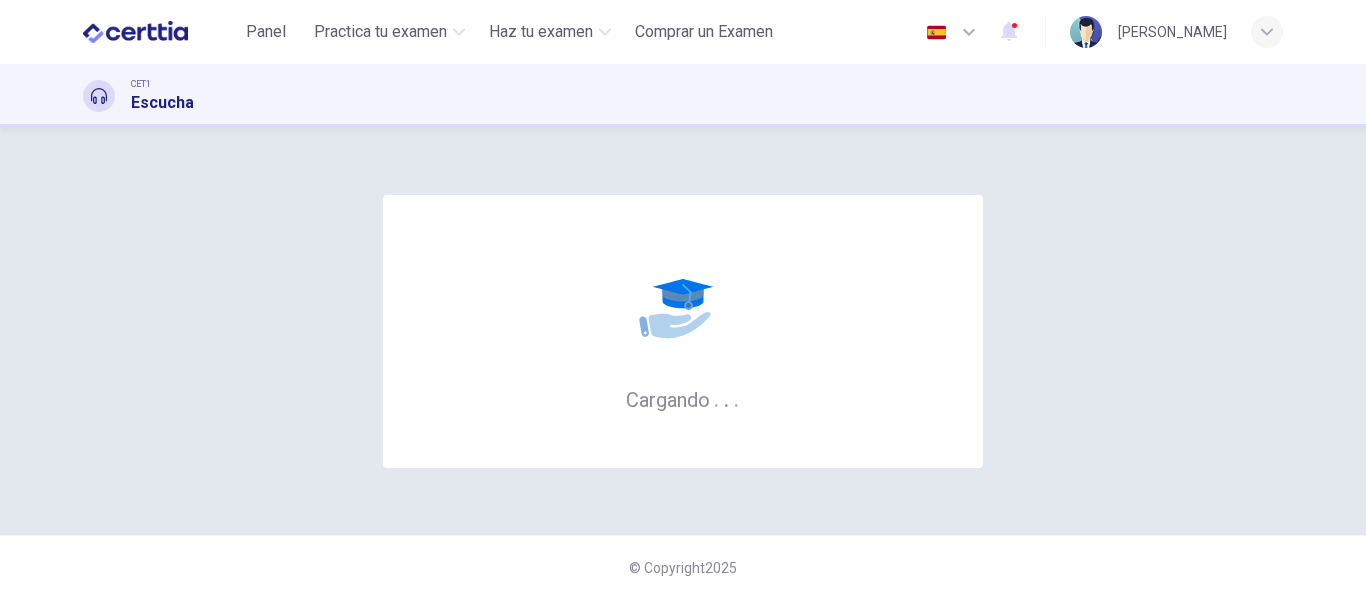 scroll, scrollTop: 0, scrollLeft: 0, axis: both 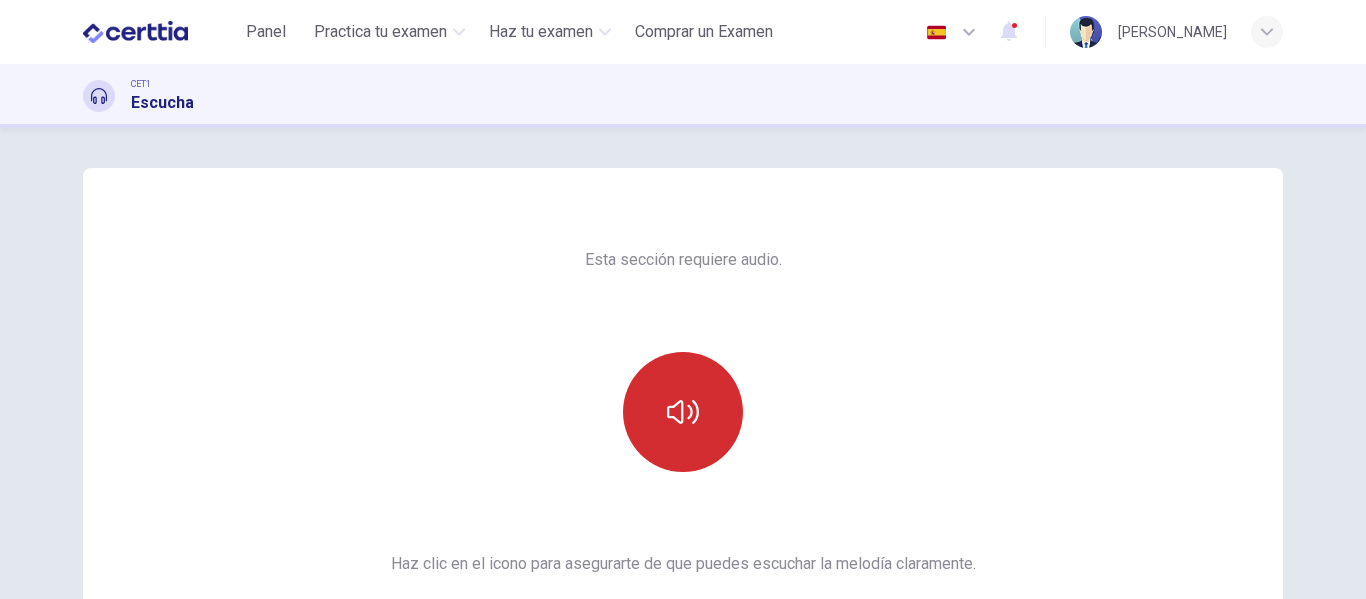 click at bounding box center [683, 412] 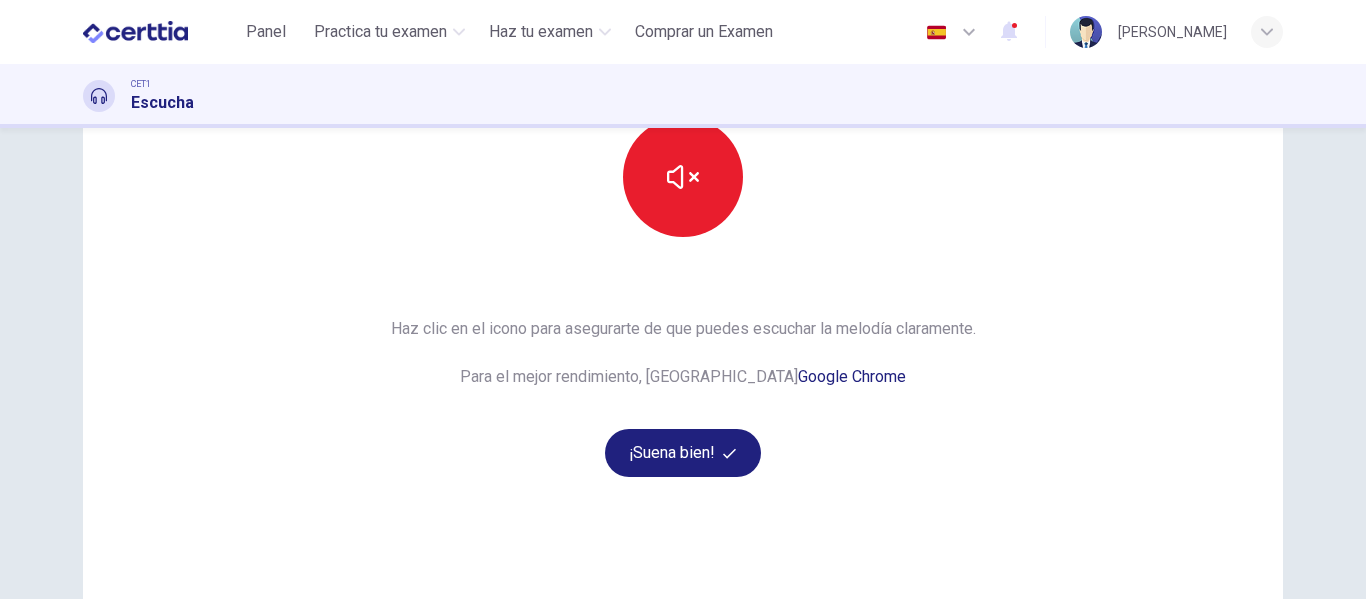 scroll, scrollTop: 276, scrollLeft: 0, axis: vertical 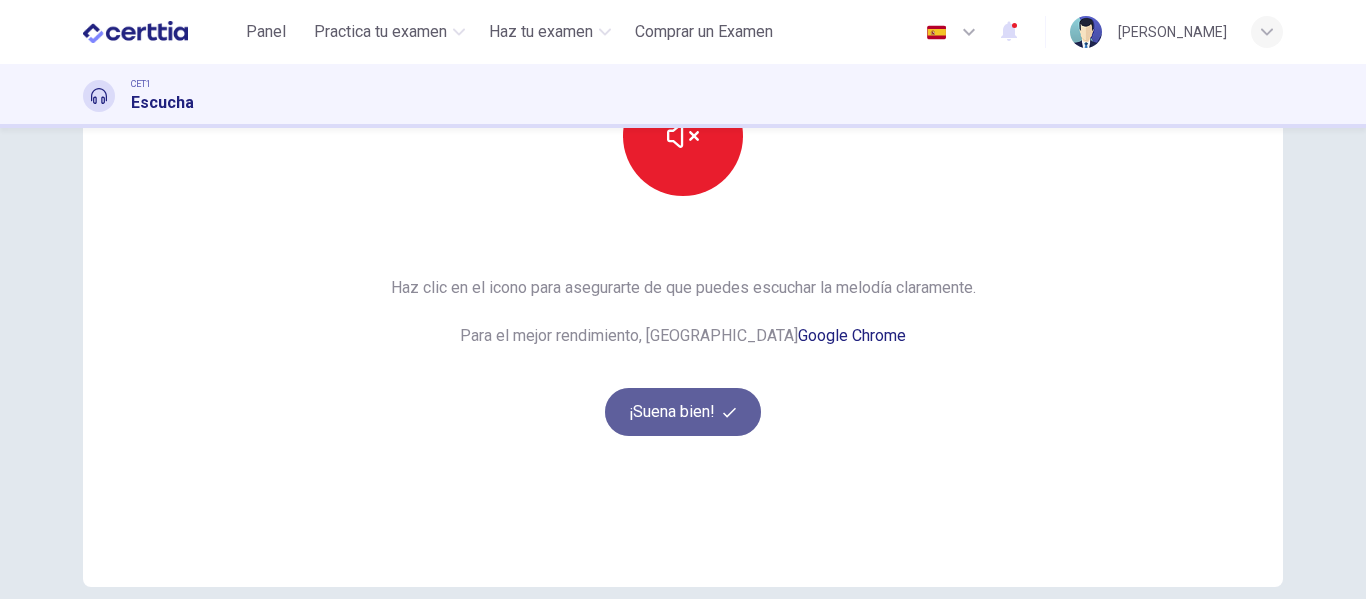 click on "¡Suena bien!" at bounding box center (683, 412) 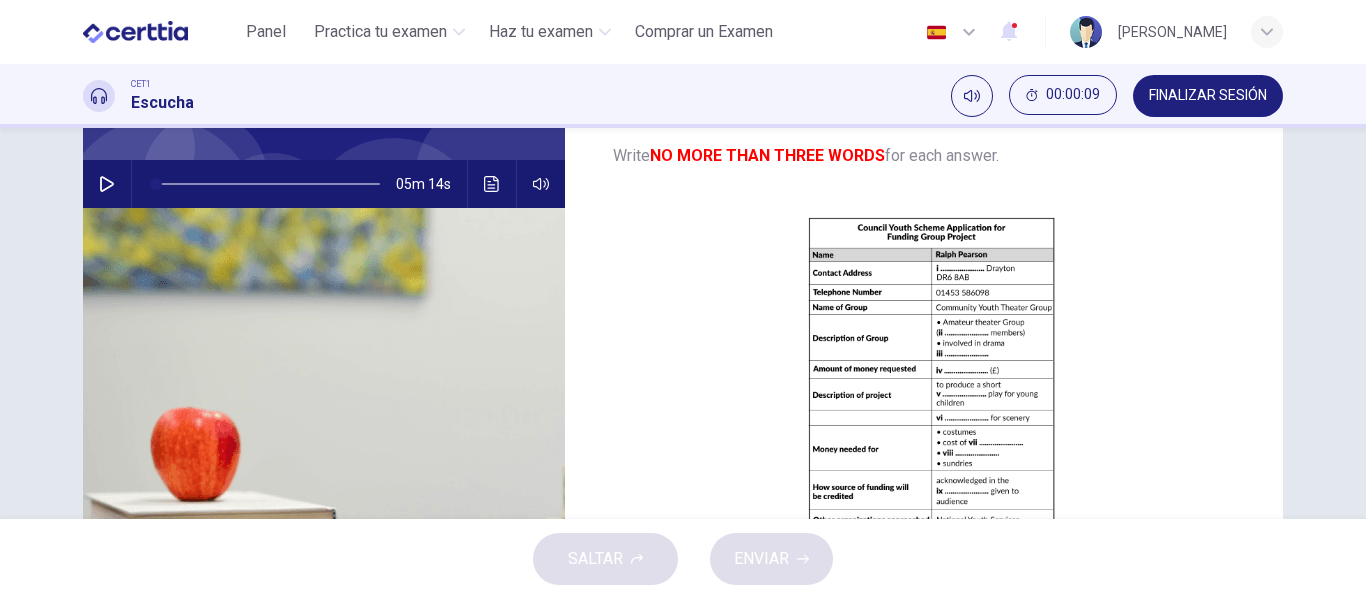 scroll, scrollTop: 147, scrollLeft: 0, axis: vertical 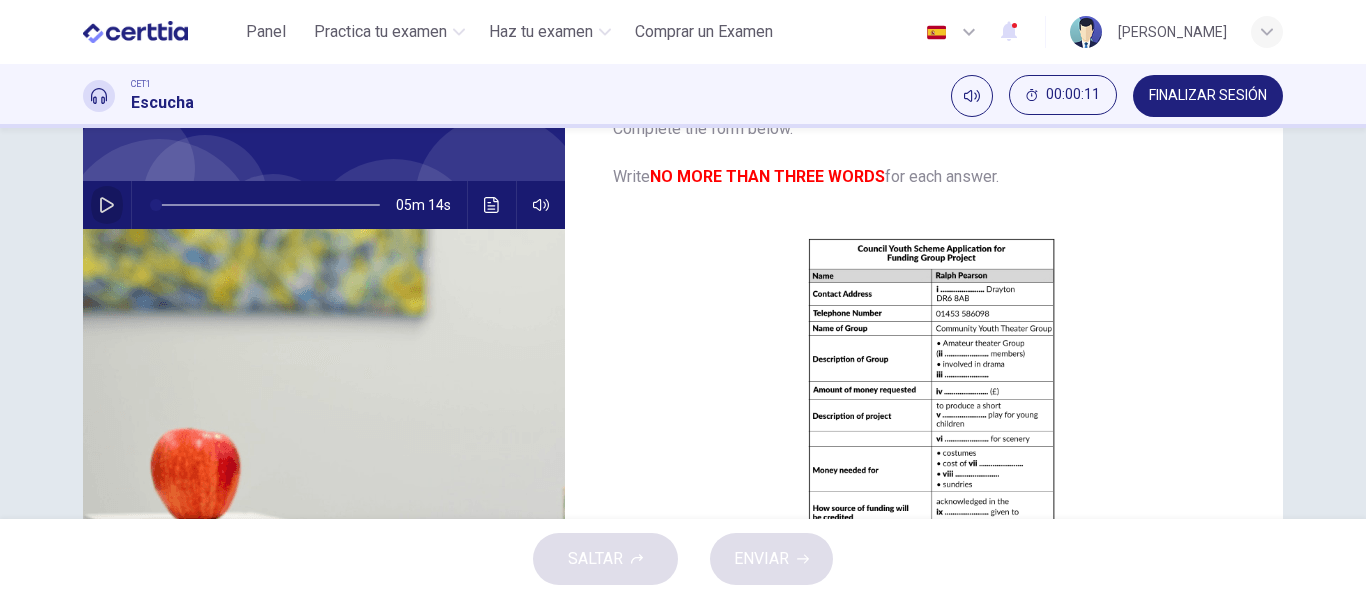 click 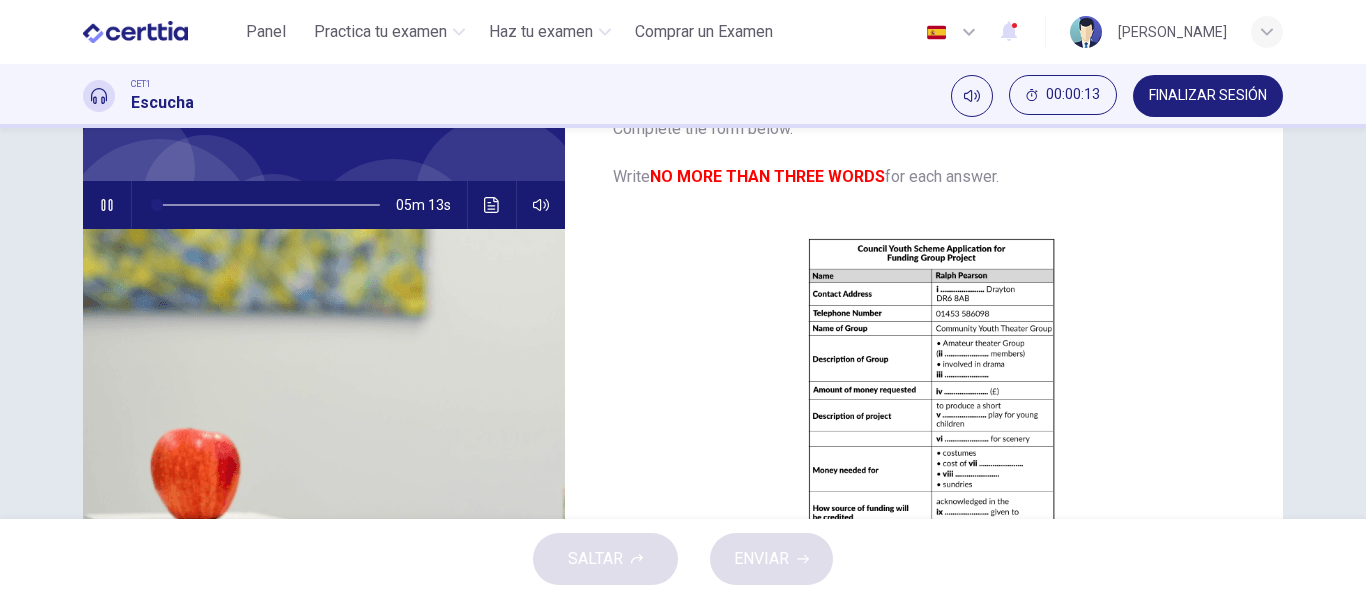 scroll, scrollTop: 0, scrollLeft: 0, axis: both 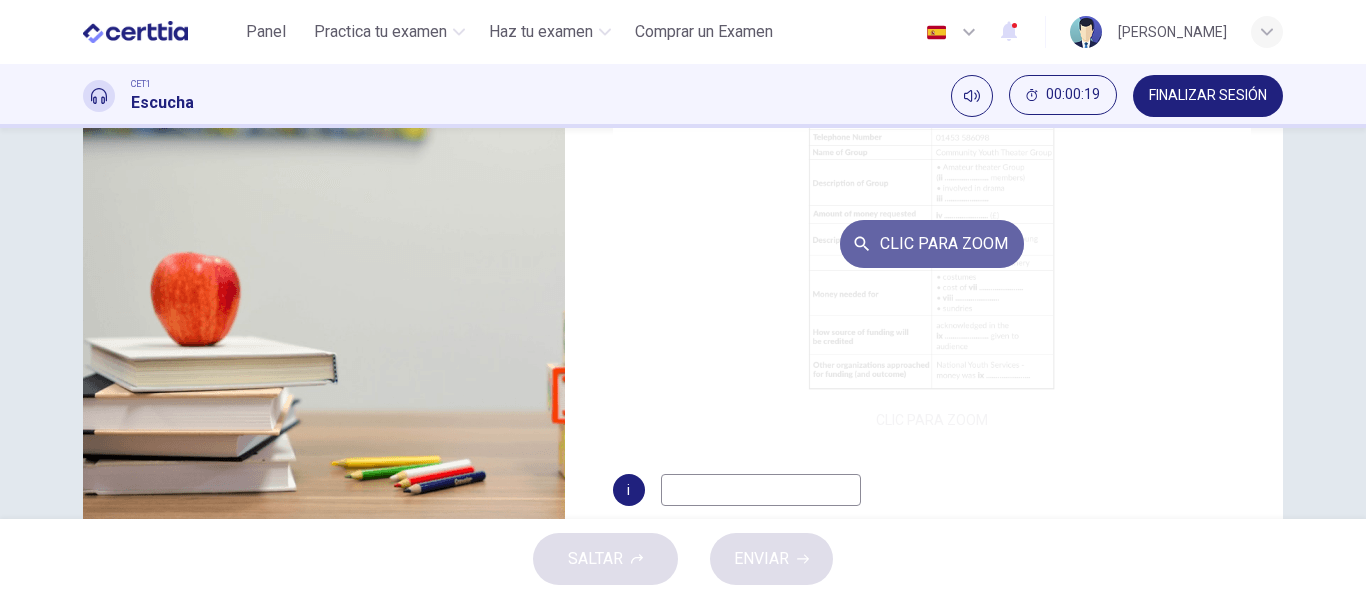 click on "Clic para zoom" at bounding box center [932, 244] 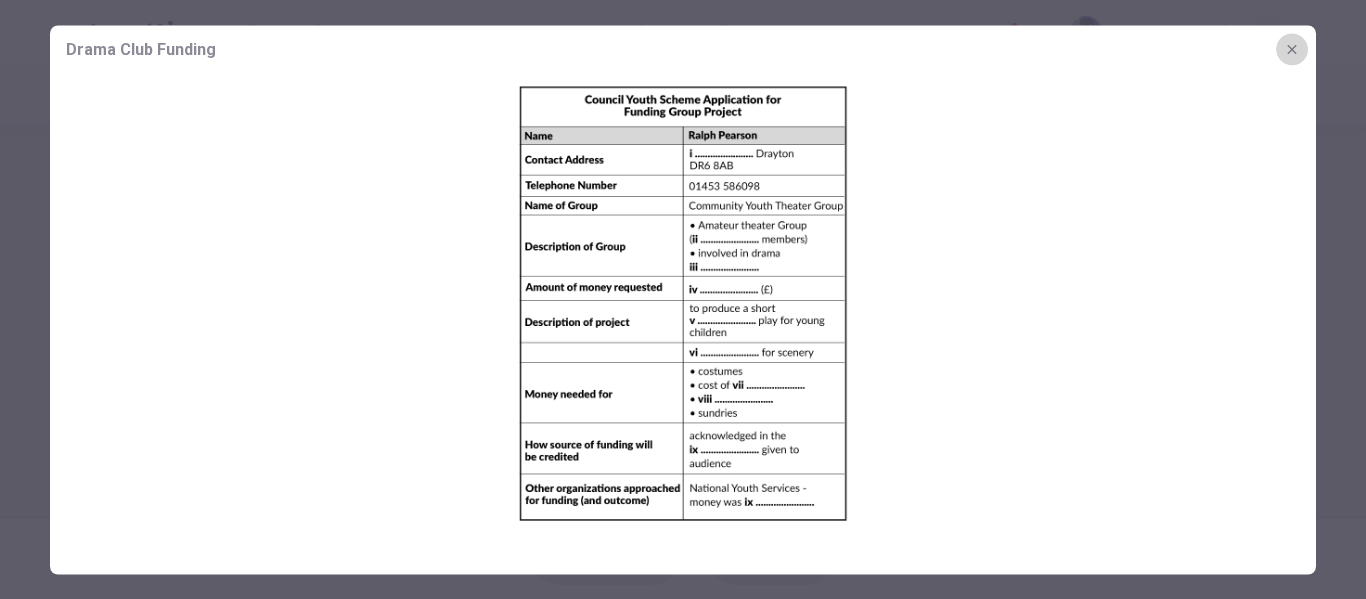 click 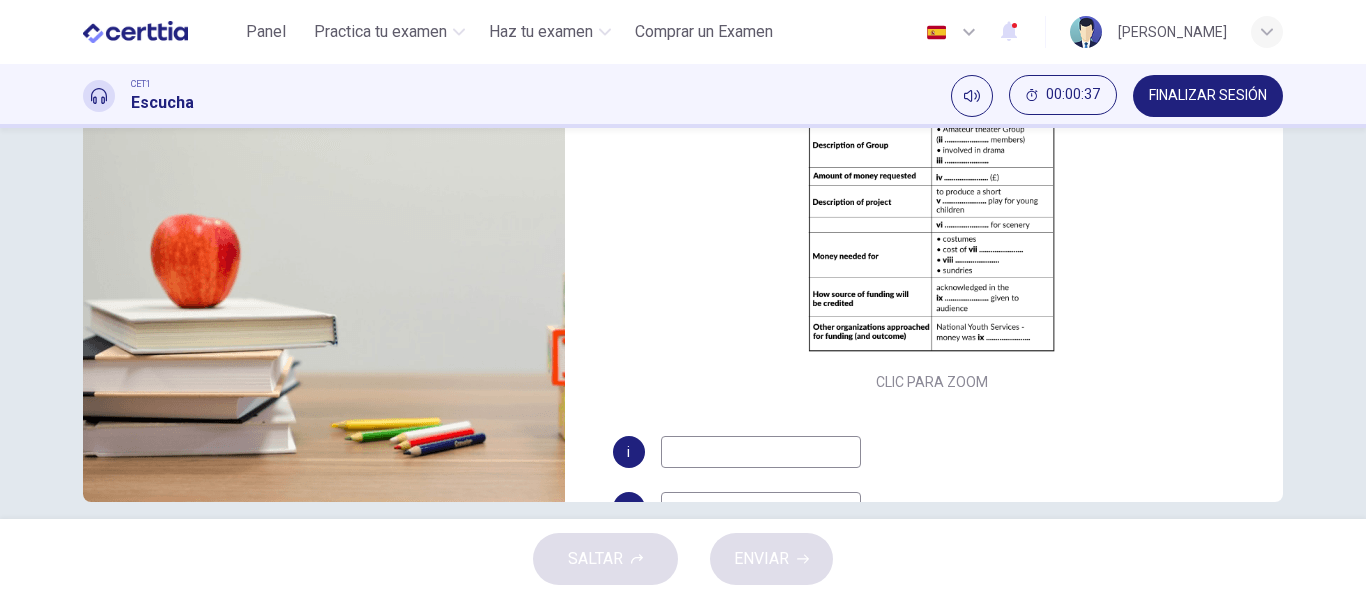 scroll, scrollTop: 384, scrollLeft: 0, axis: vertical 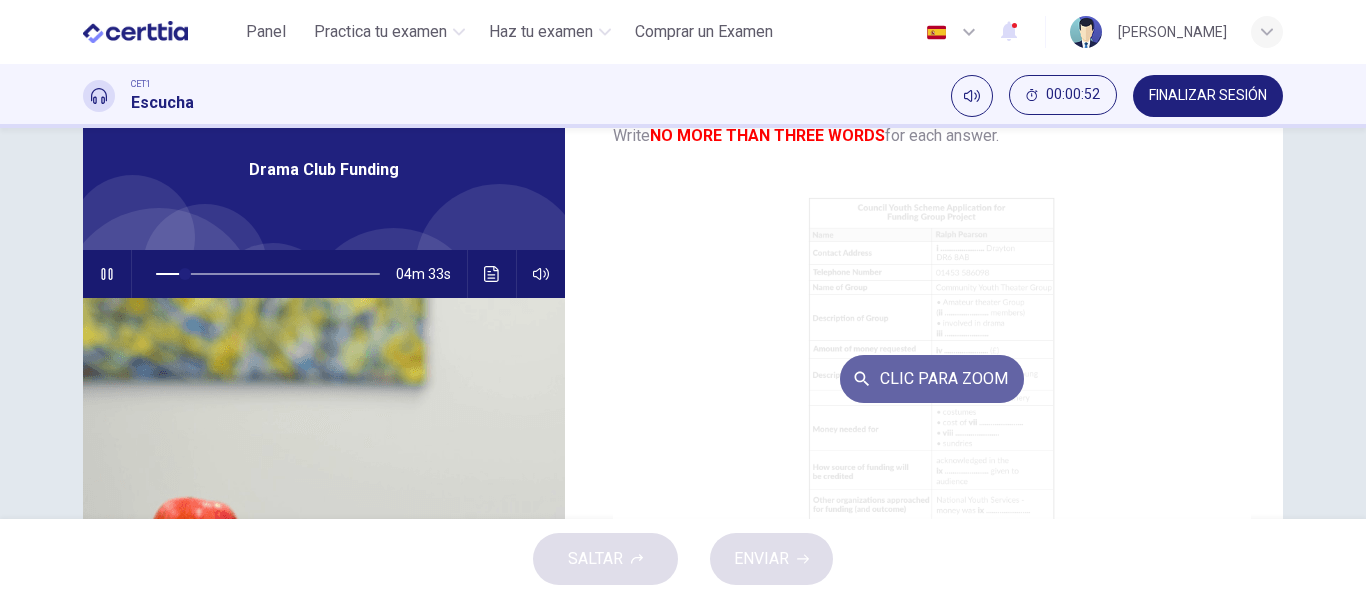 click on "Clic para zoom" at bounding box center [932, 379] 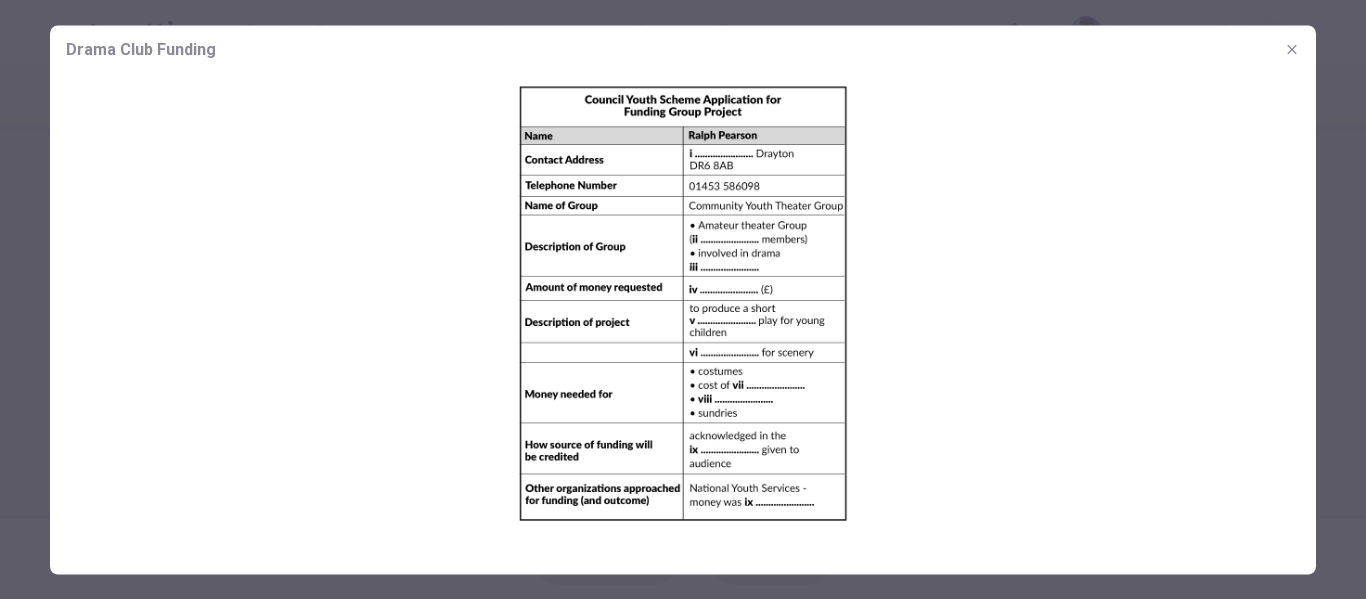 click at bounding box center (683, 305) 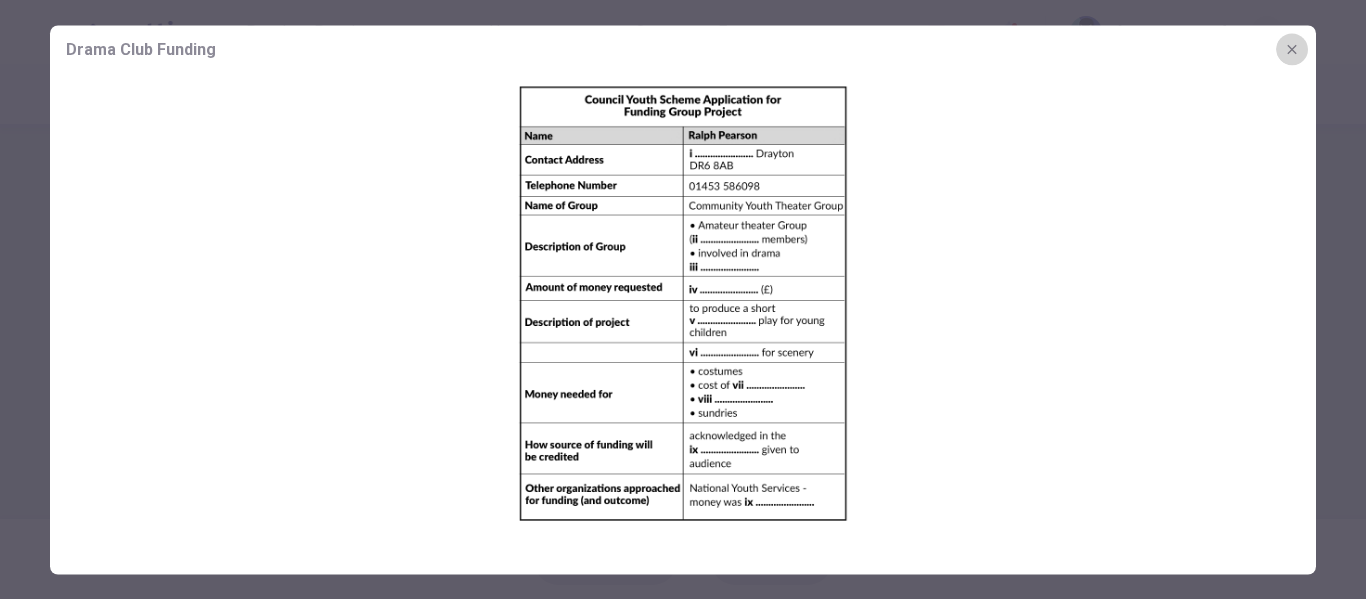 click 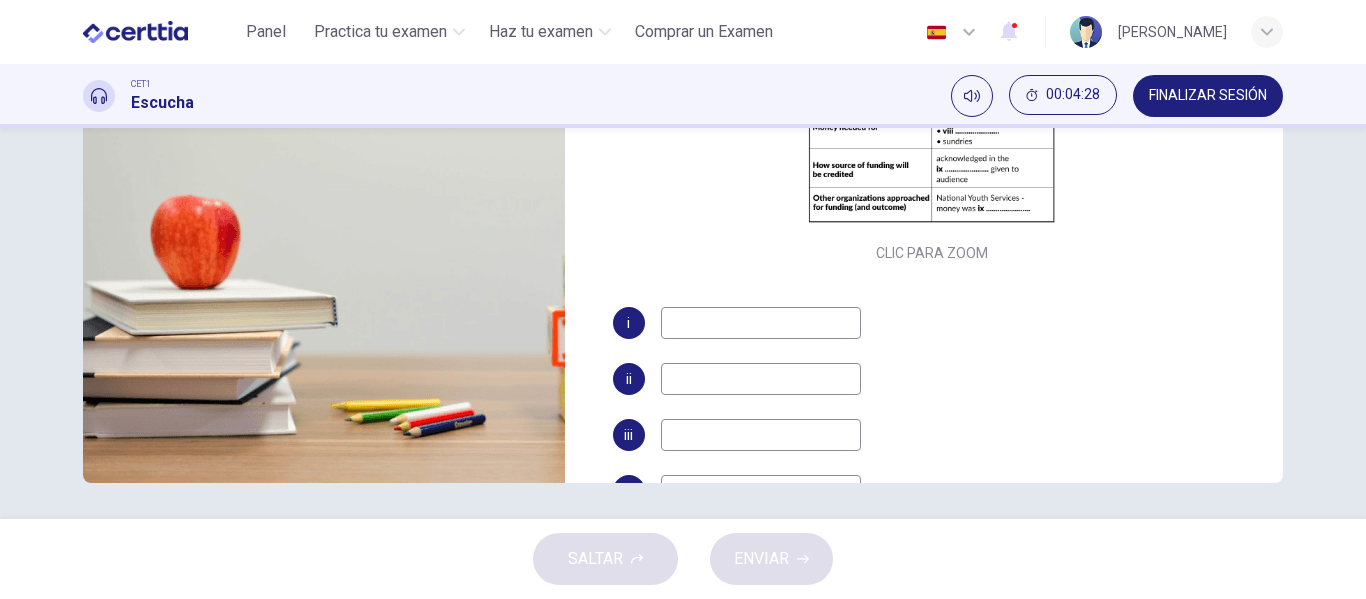 scroll, scrollTop: 384, scrollLeft: 0, axis: vertical 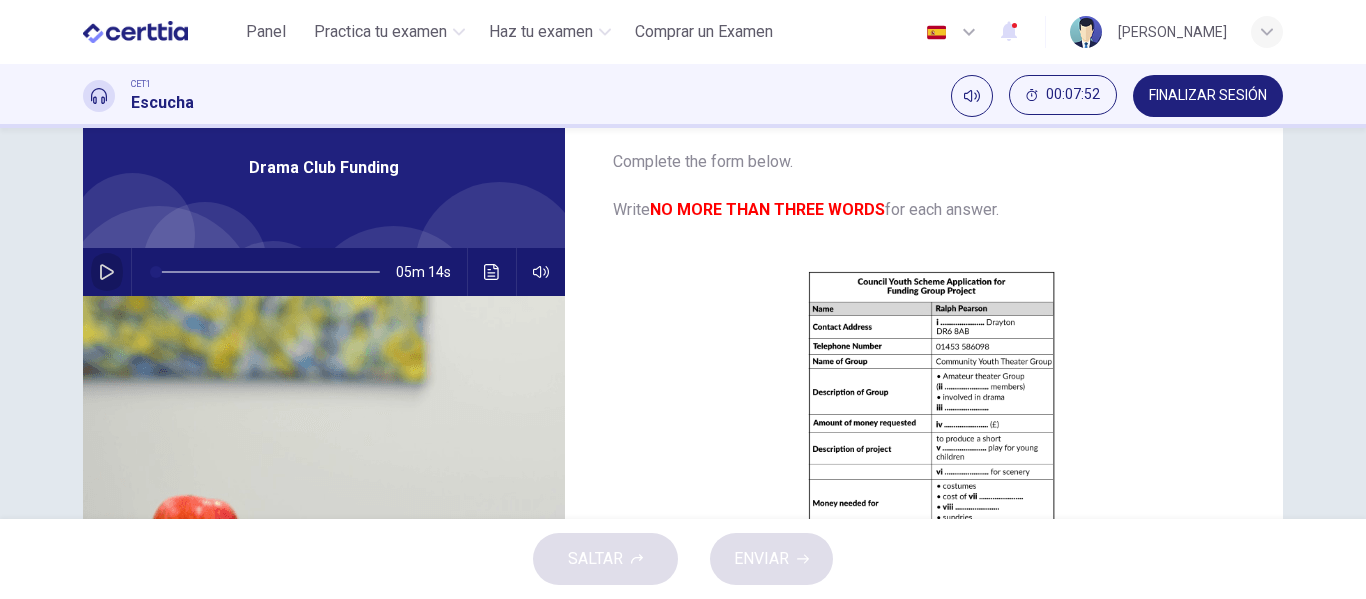 click 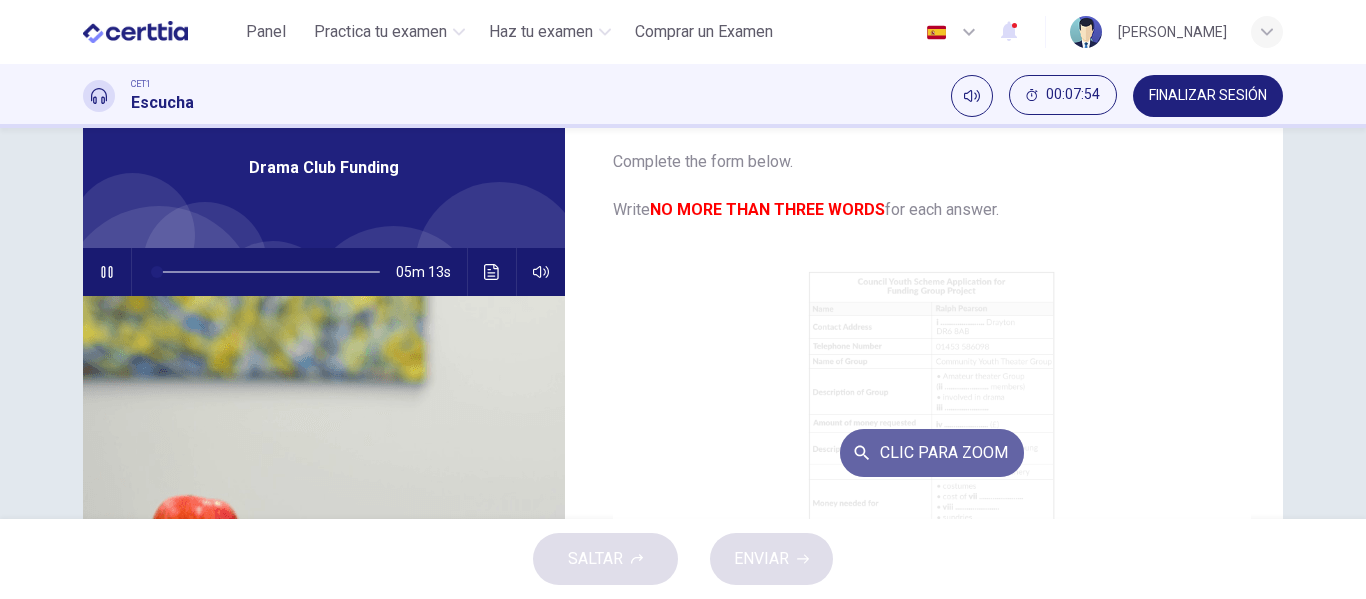 click on "Clic para zoom" at bounding box center [932, 453] 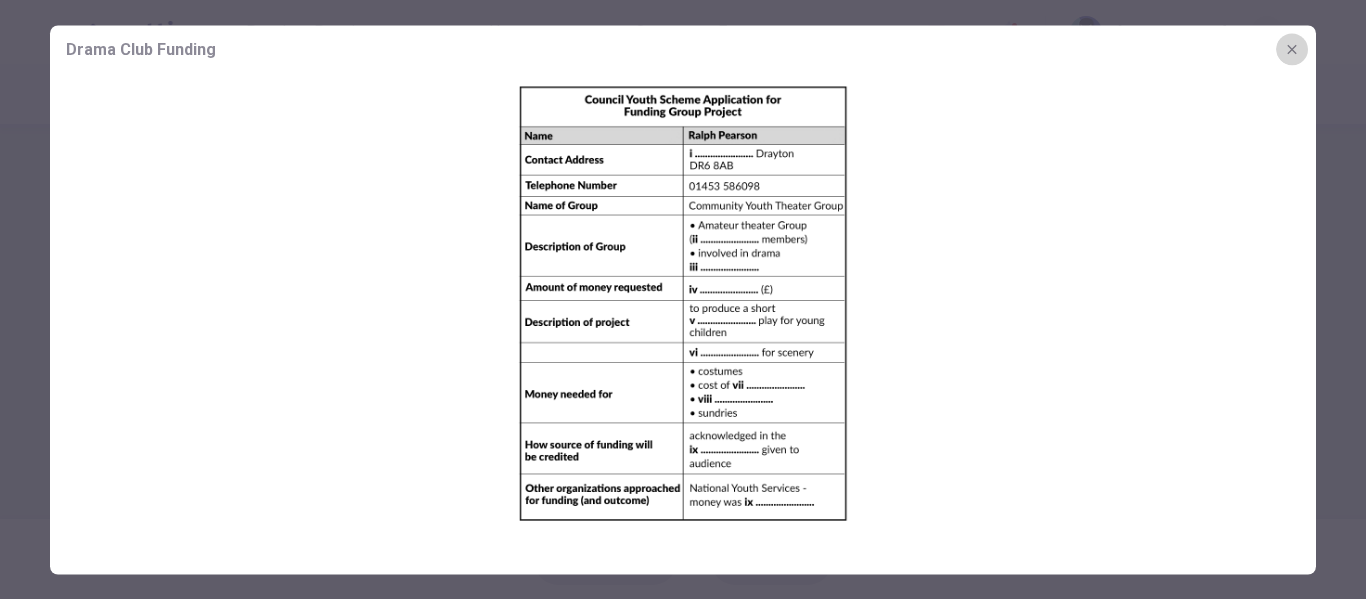 click 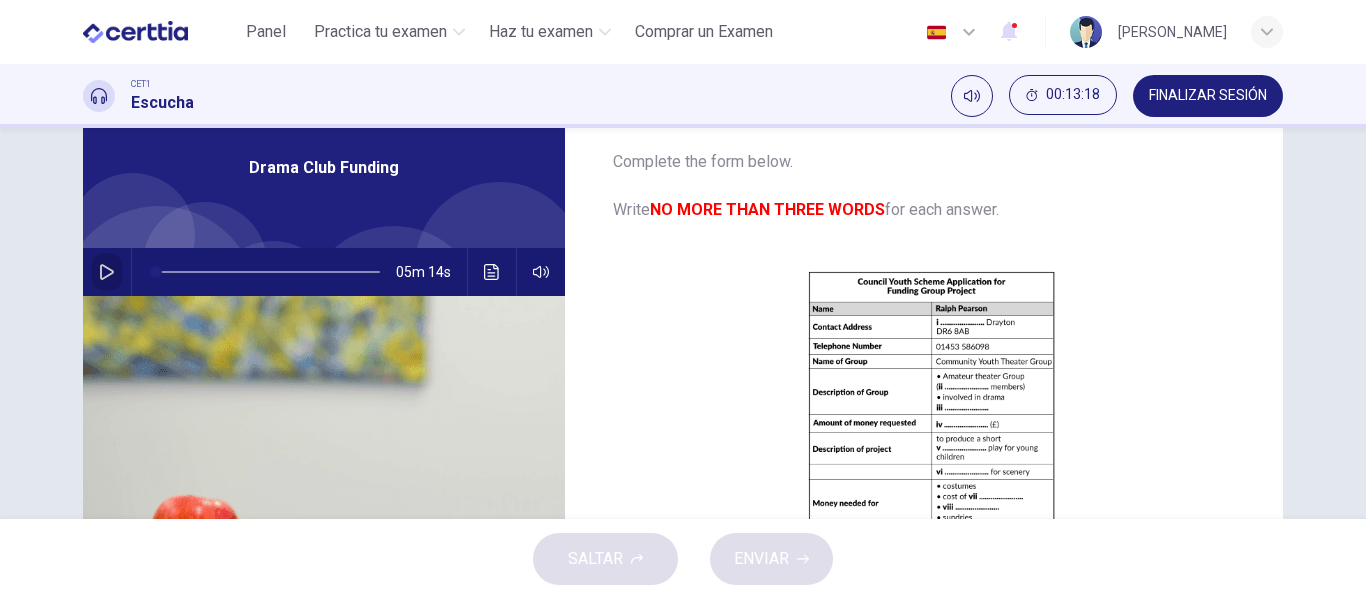 click at bounding box center (107, 272) 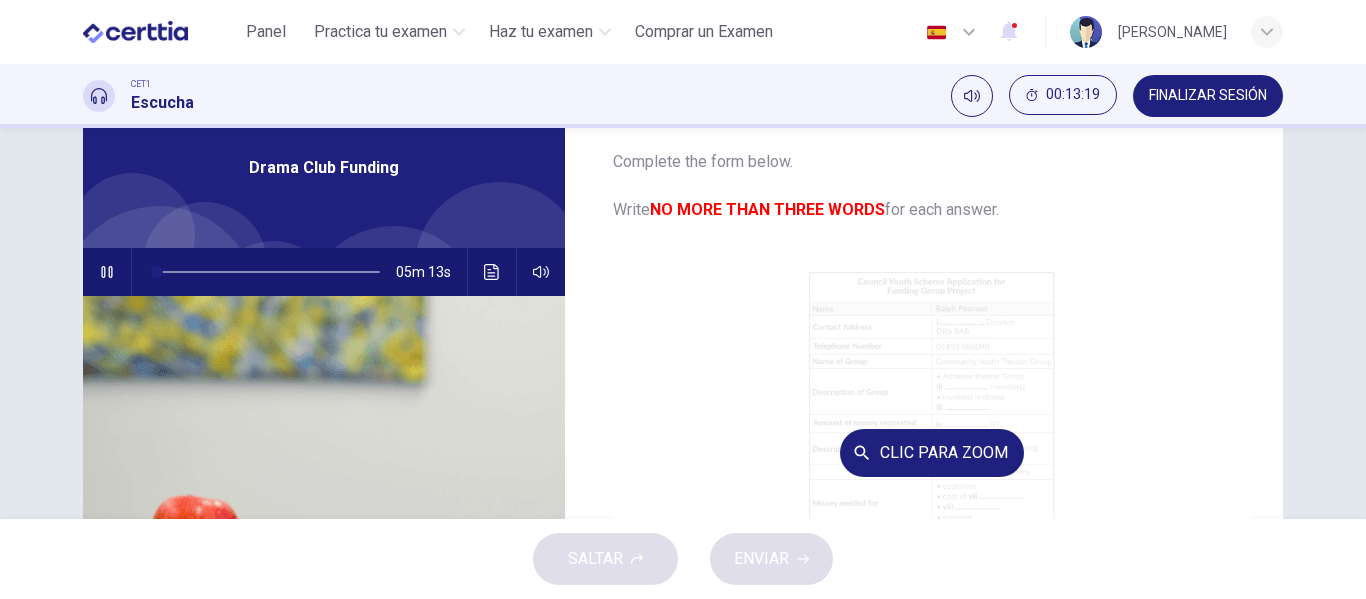 click on "Clic para zoom" at bounding box center [932, 452] 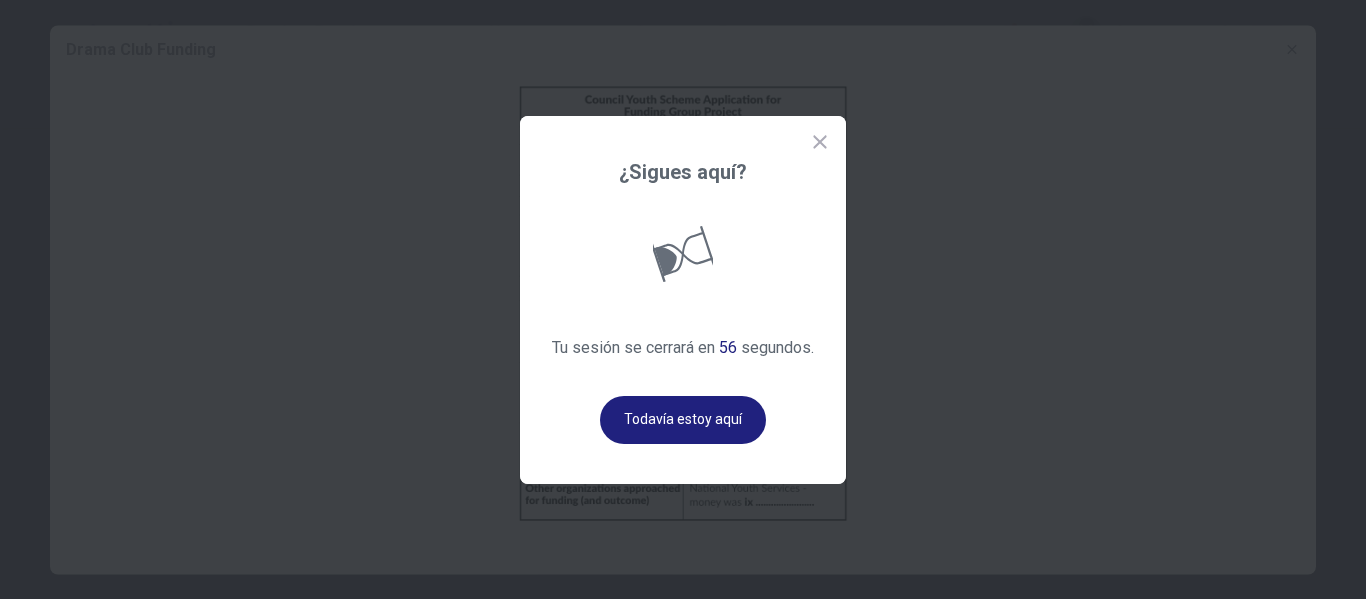drag, startPoint x: 892, startPoint y: 312, endPoint x: 829, endPoint y: 345, distance: 71.11962 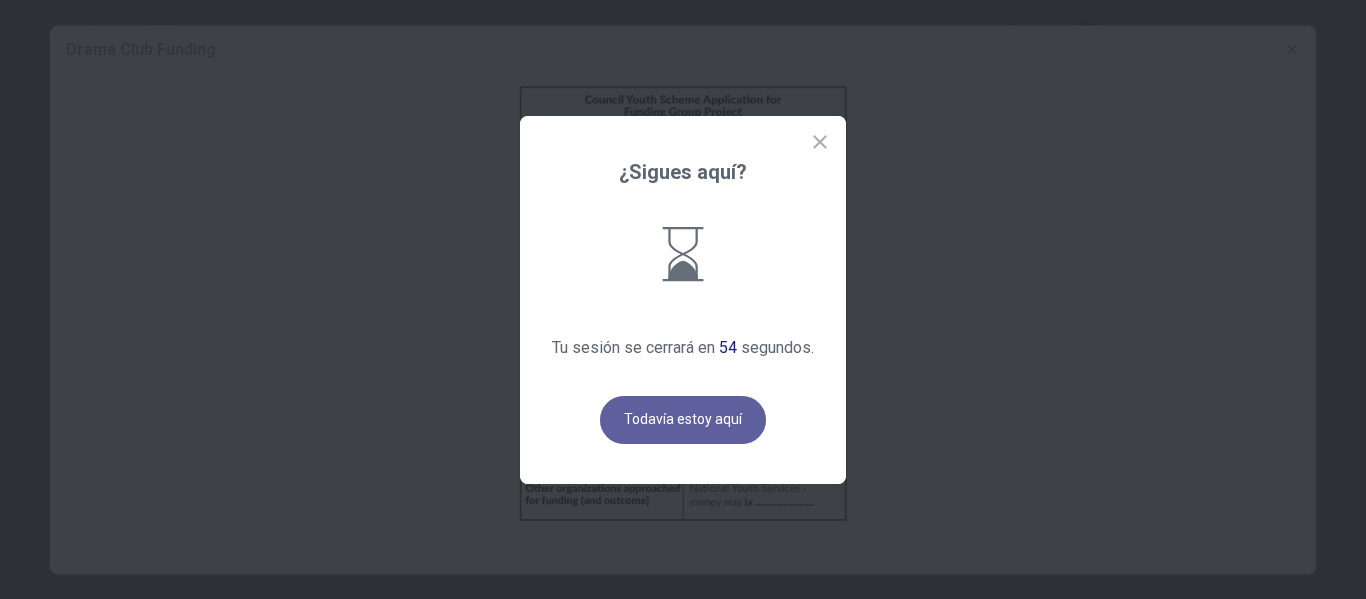click on "Todavía estoy aquí" at bounding box center (683, 420) 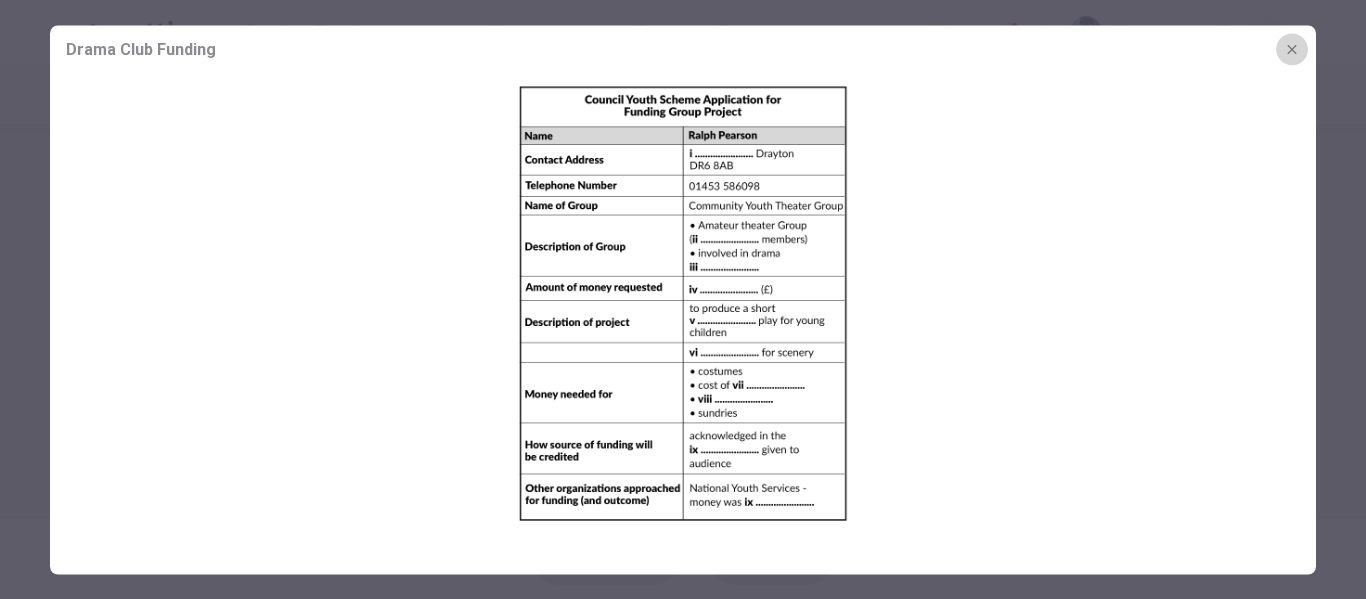 click 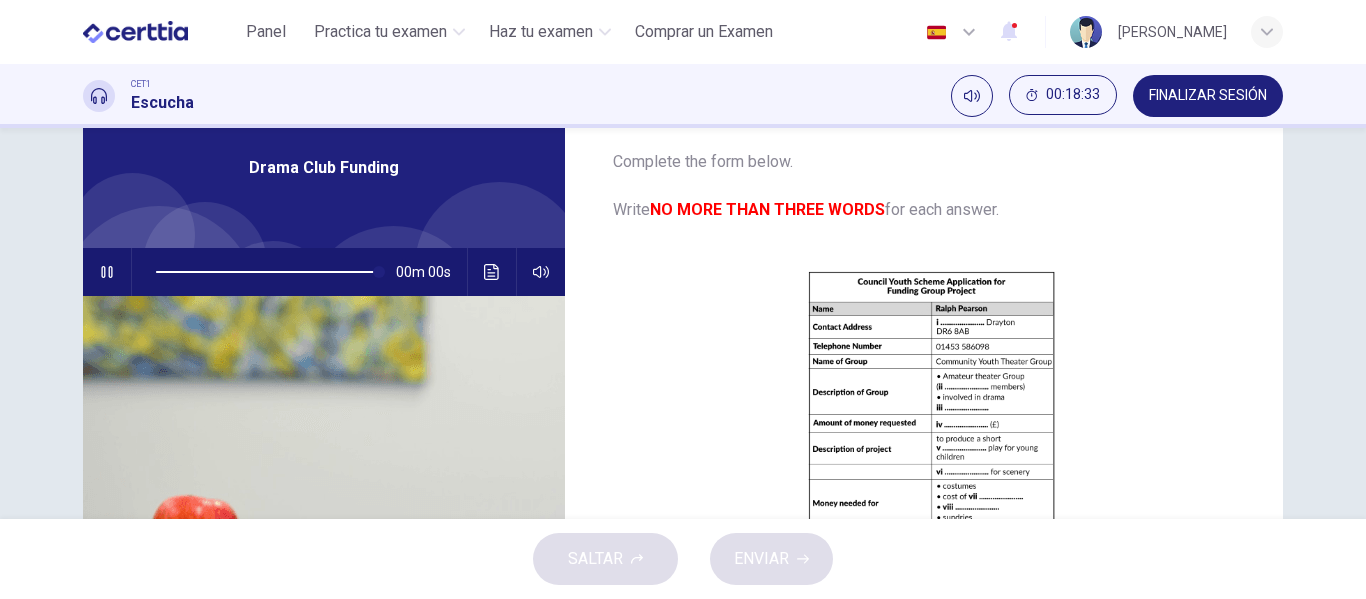type on "*" 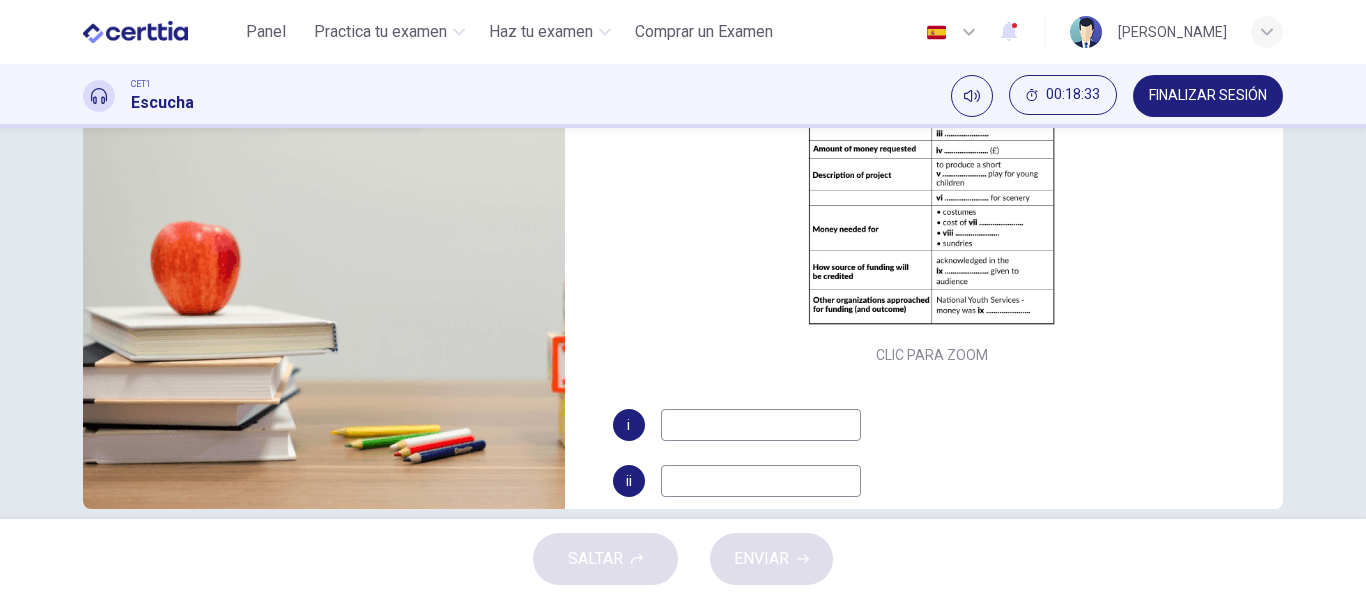 scroll, scrollTop: 384, scrollLeft: 0, axis: vertical 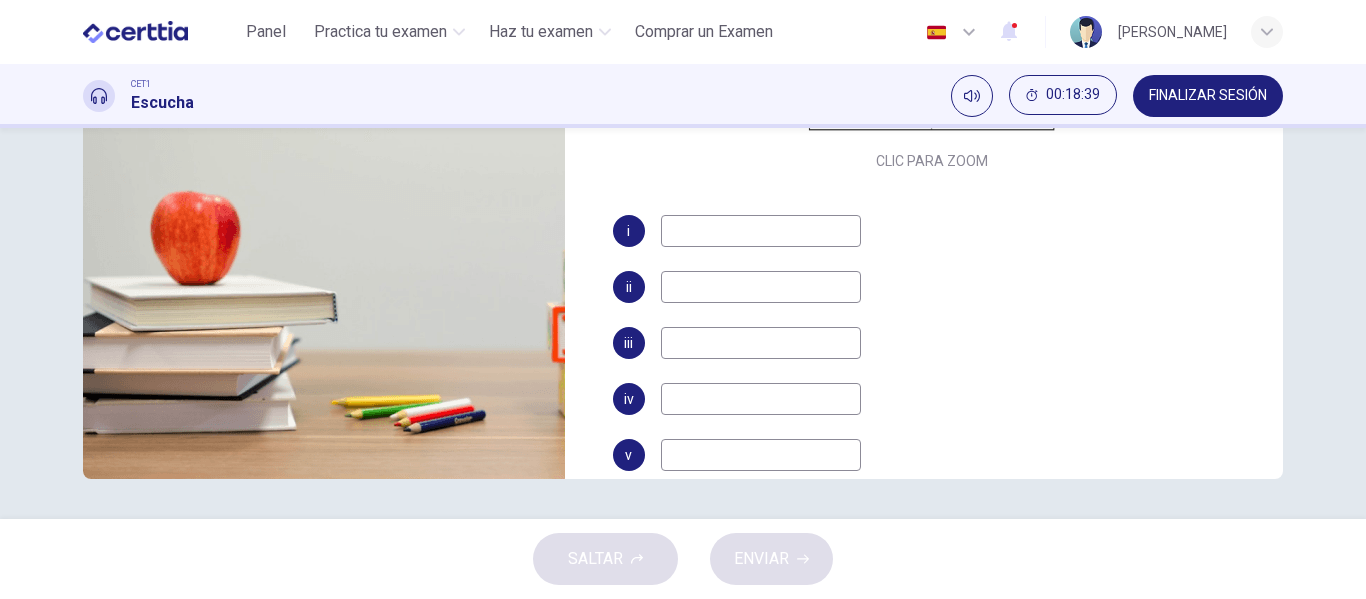 click at bounding box center (761, 231) 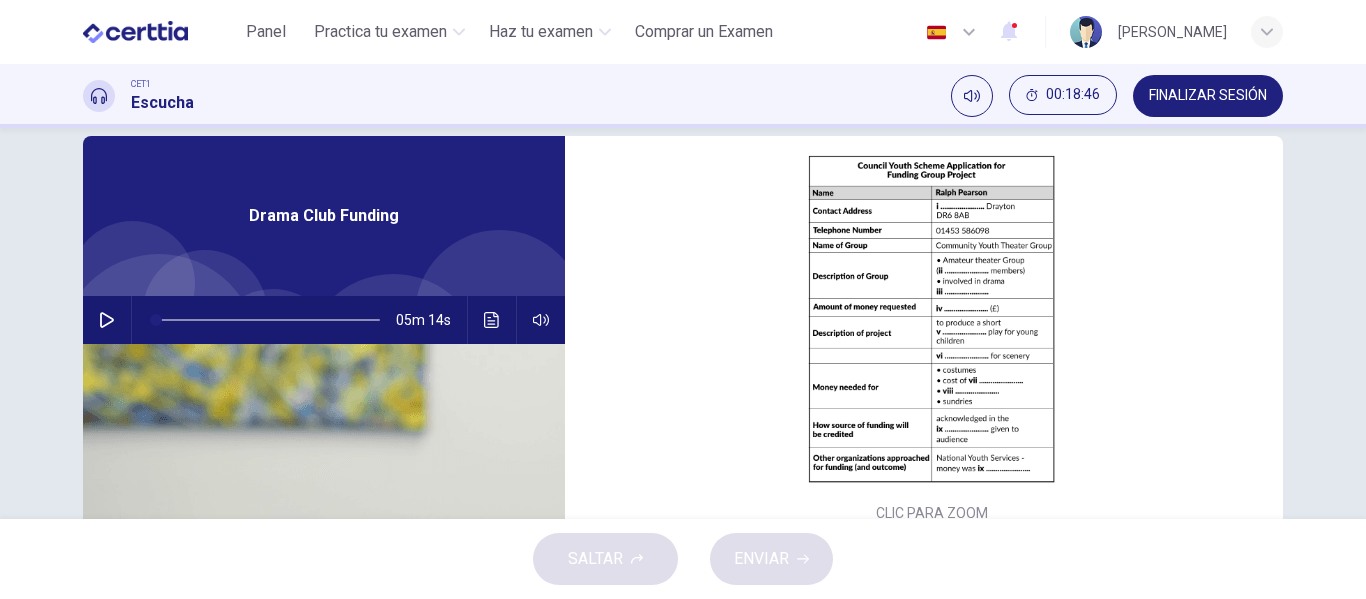 scroll, scrollTop: 0, scrollLeft: 0, axis: both 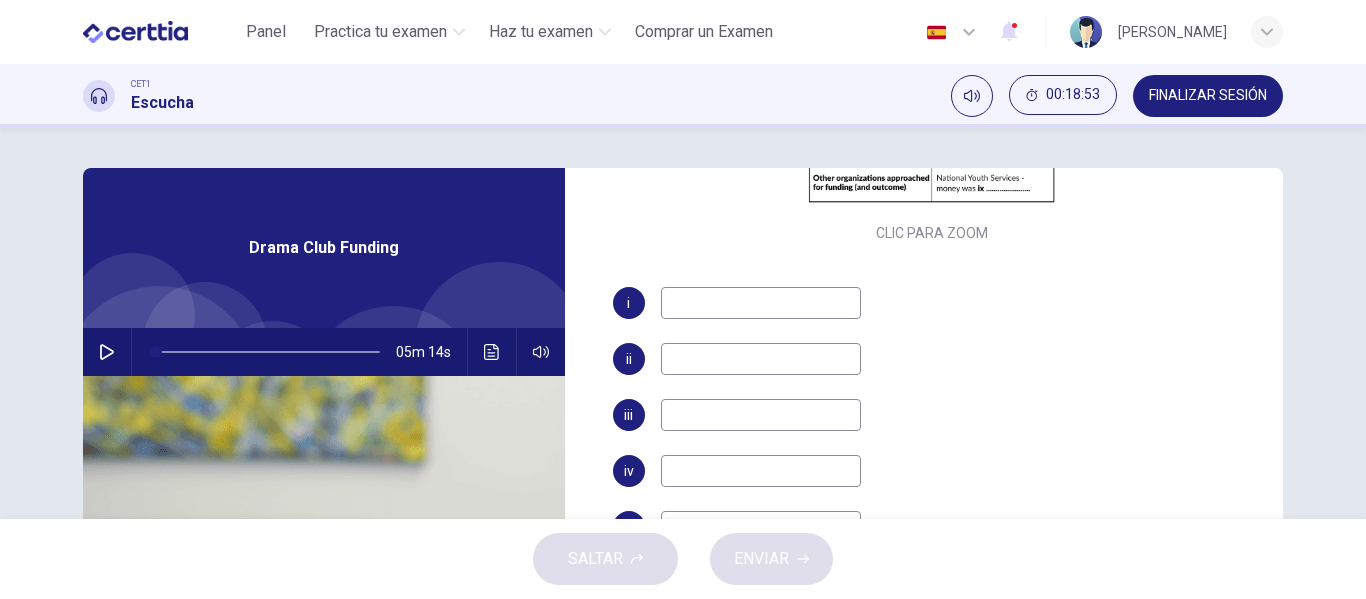 click at bounding box center [761, 303] 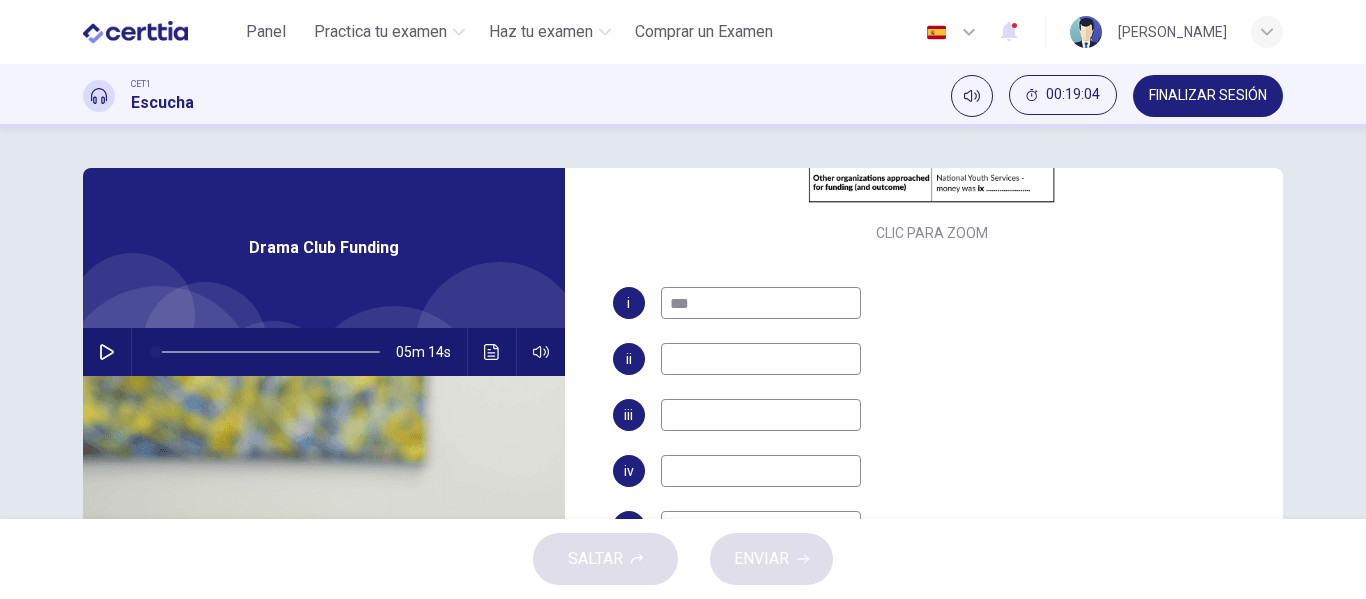 type on "***" 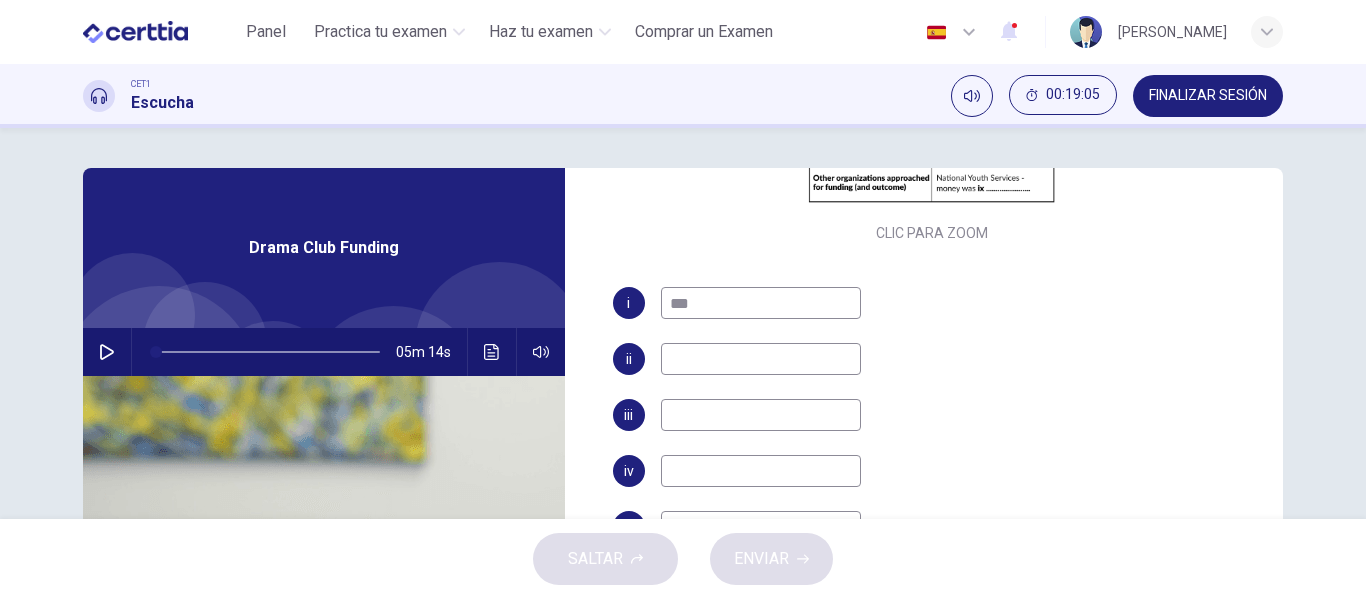 click at bounding box center [761, 359] 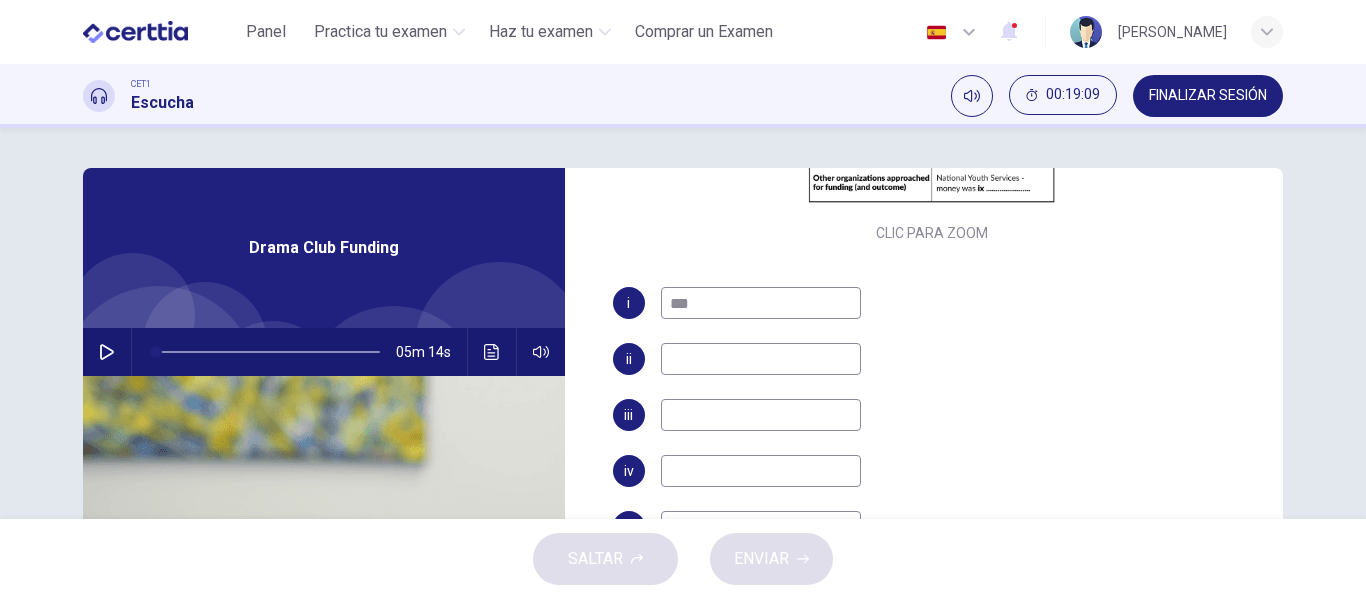 type on "*" 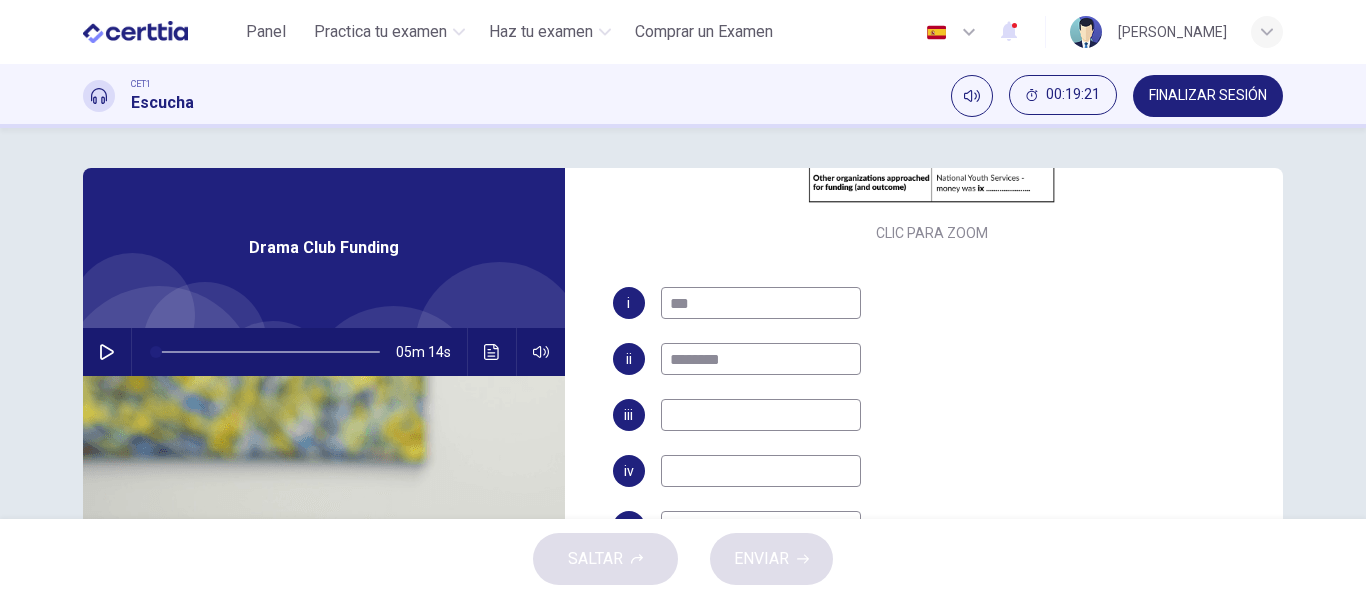 type on "********" 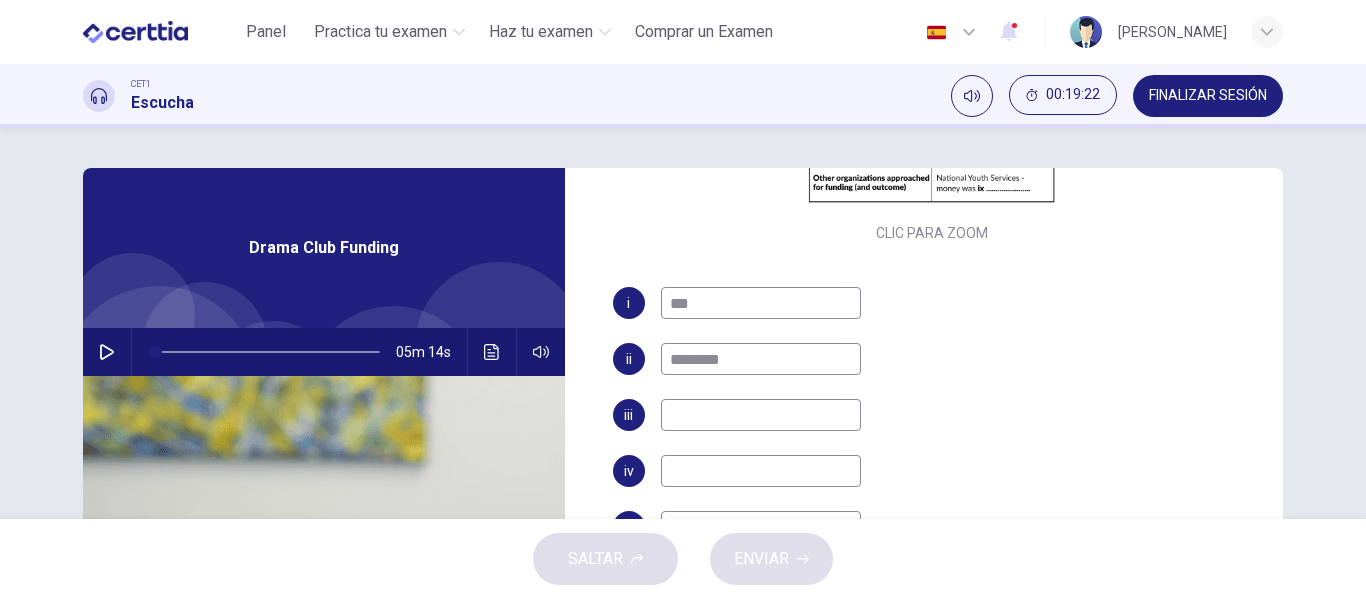 click at bounding box center (761, 415) 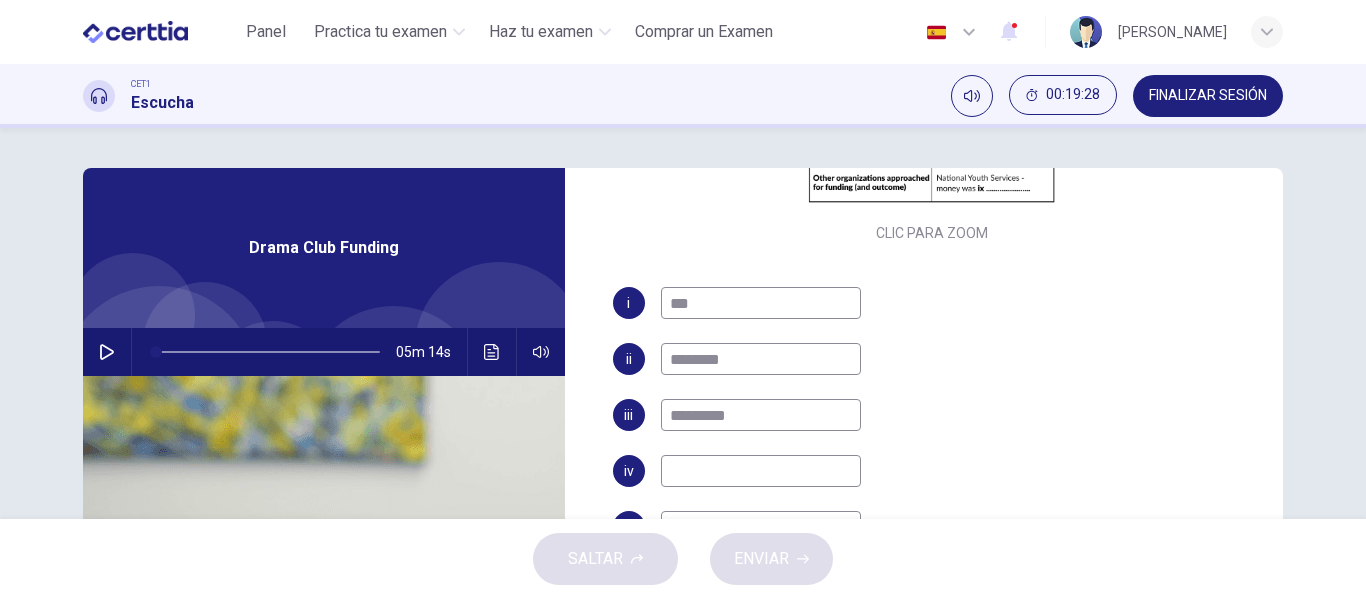 type on "*********" 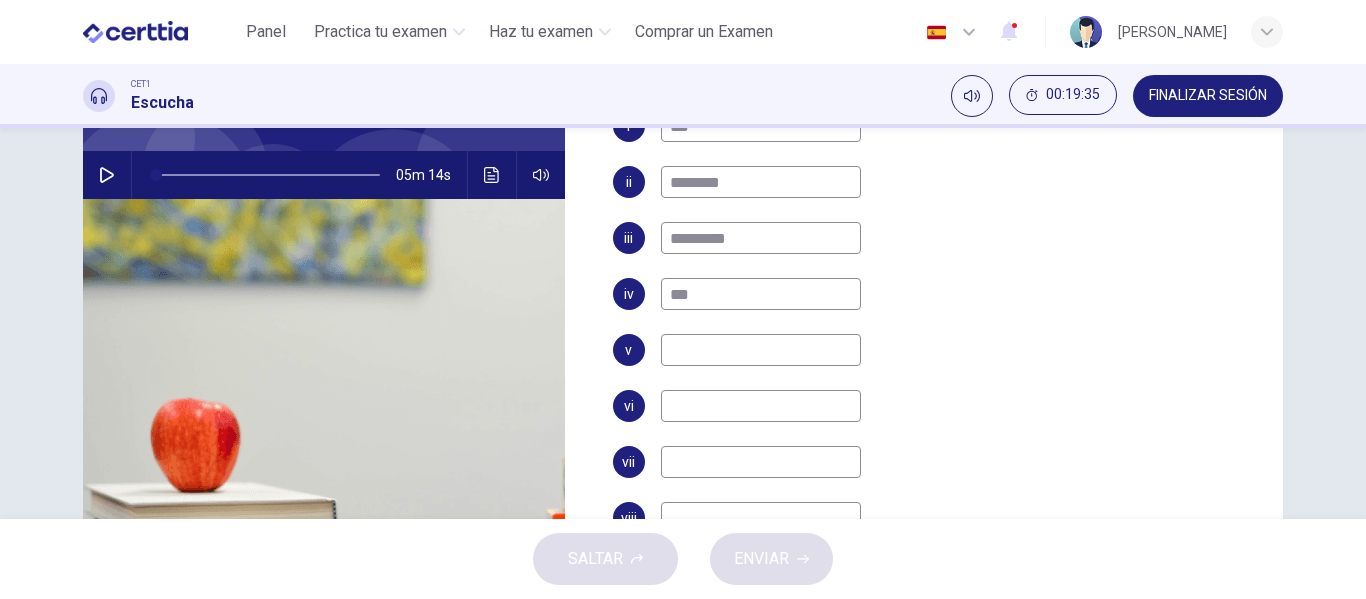 scroll, scrollTop: 186, scrollLeft: 0, axis: vertical 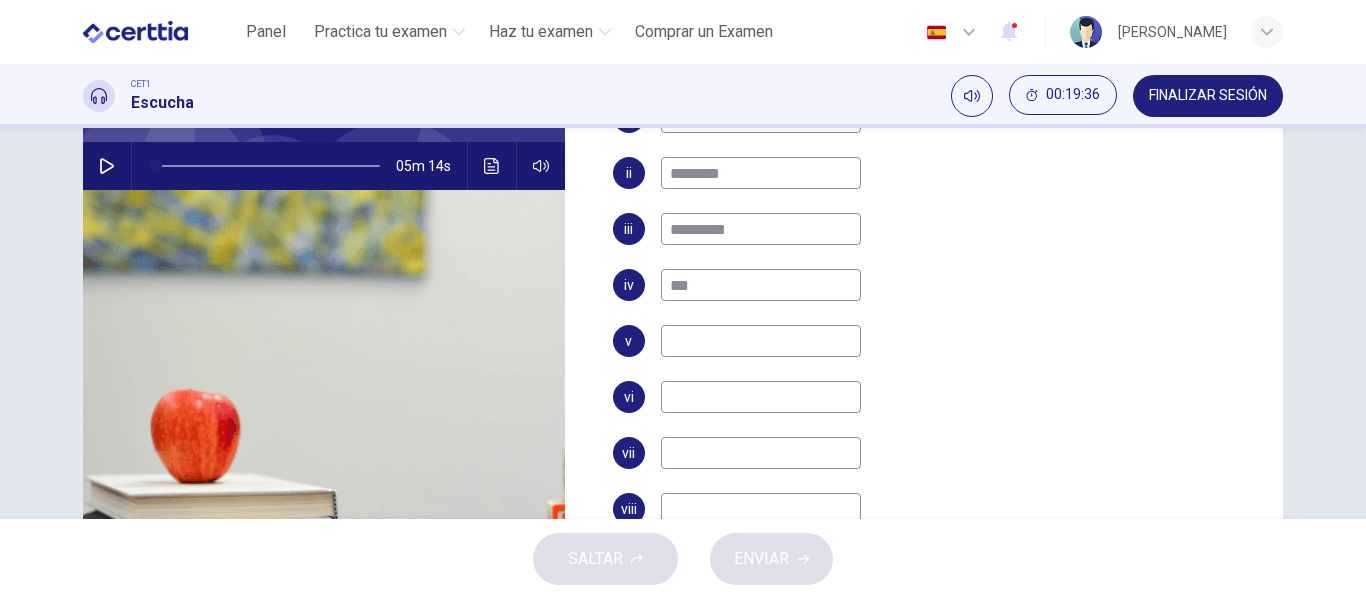 type on "***" 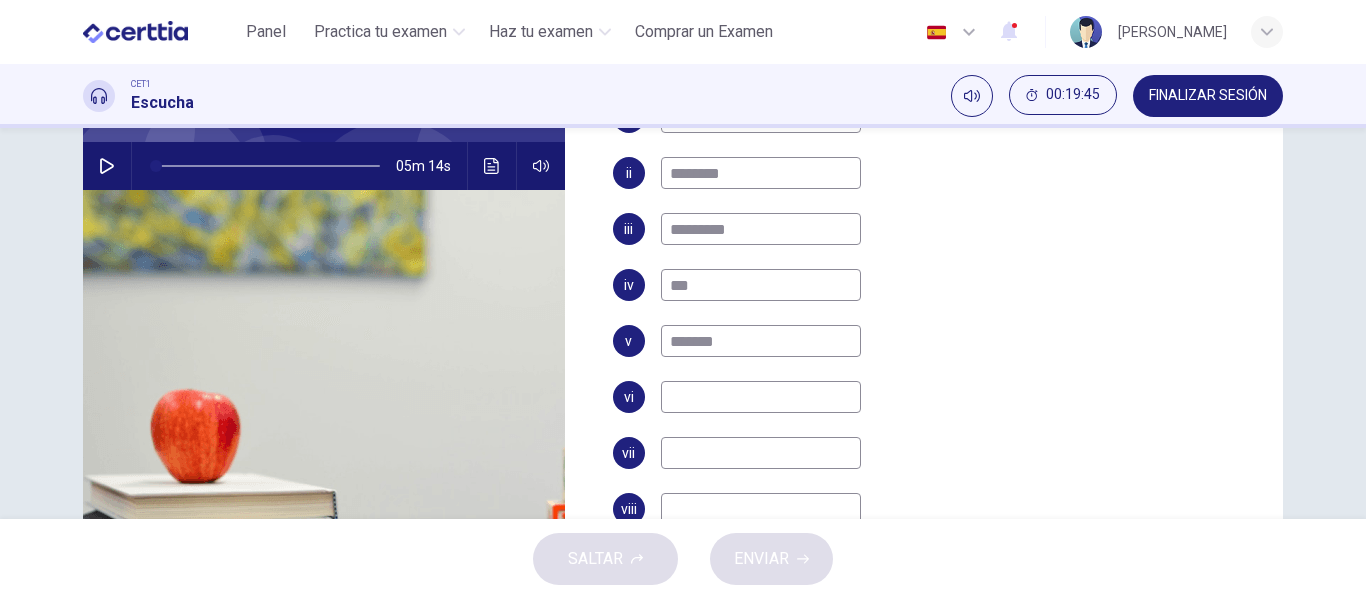type on "*******" 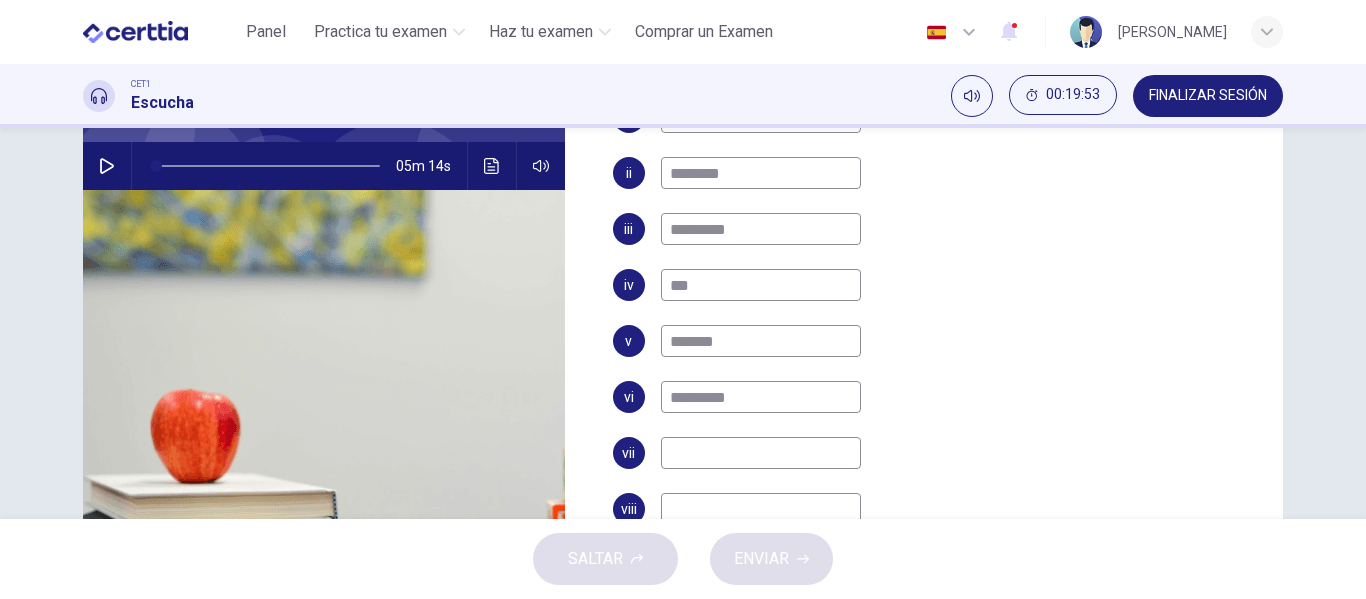 type on "*********" 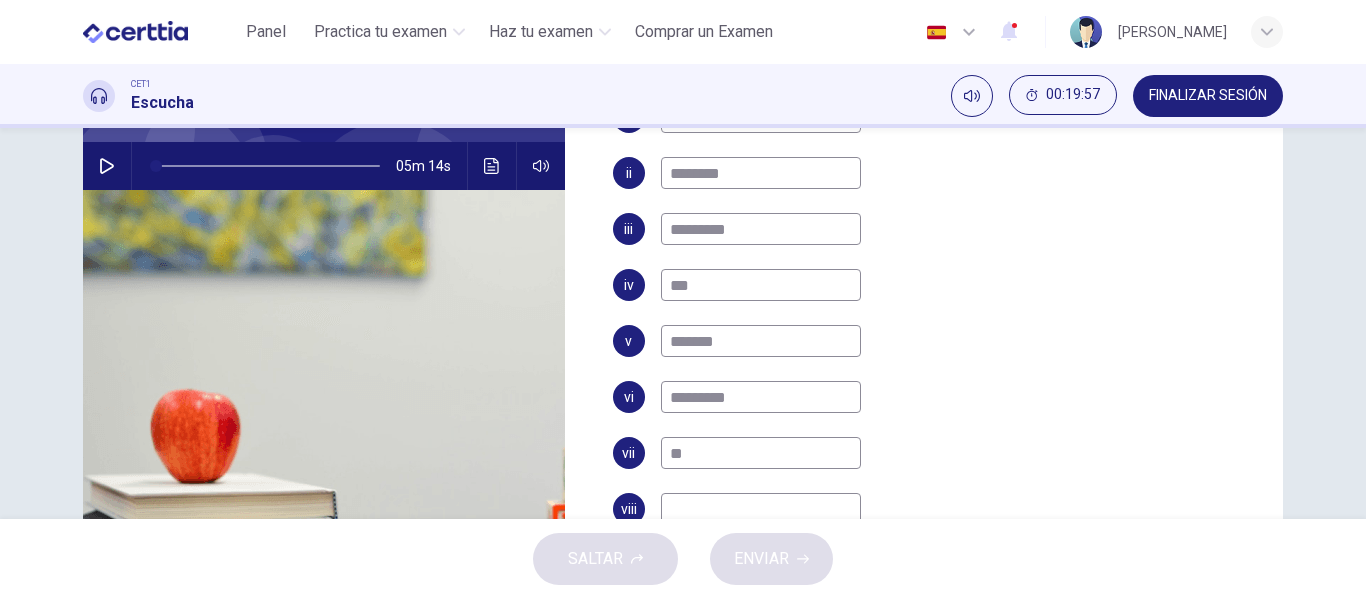 scroll, scrollTop: 384, scrollLeft: 0, axis: vertical 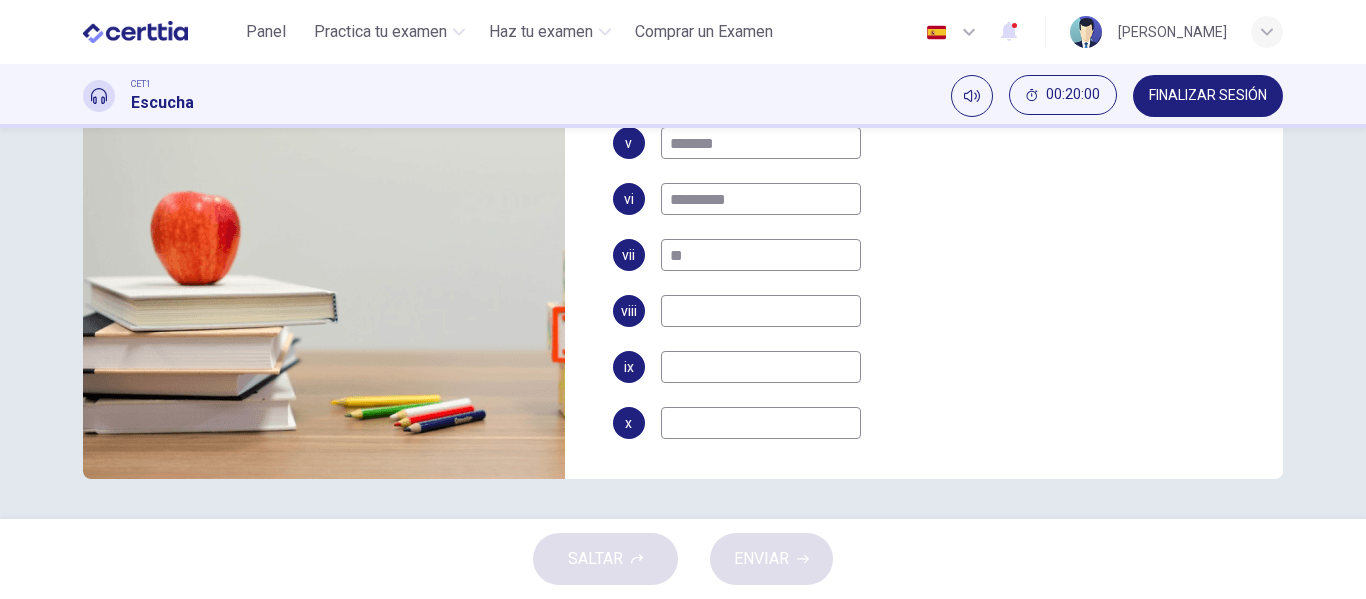 type on "**" 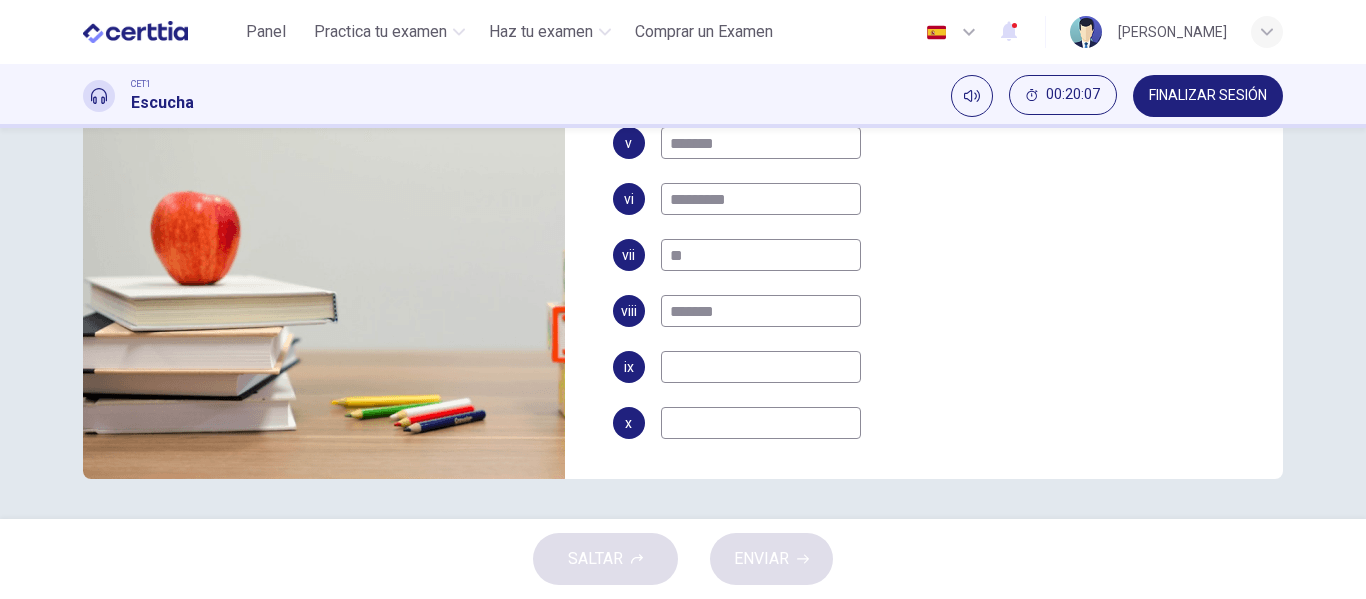 type on "*******" 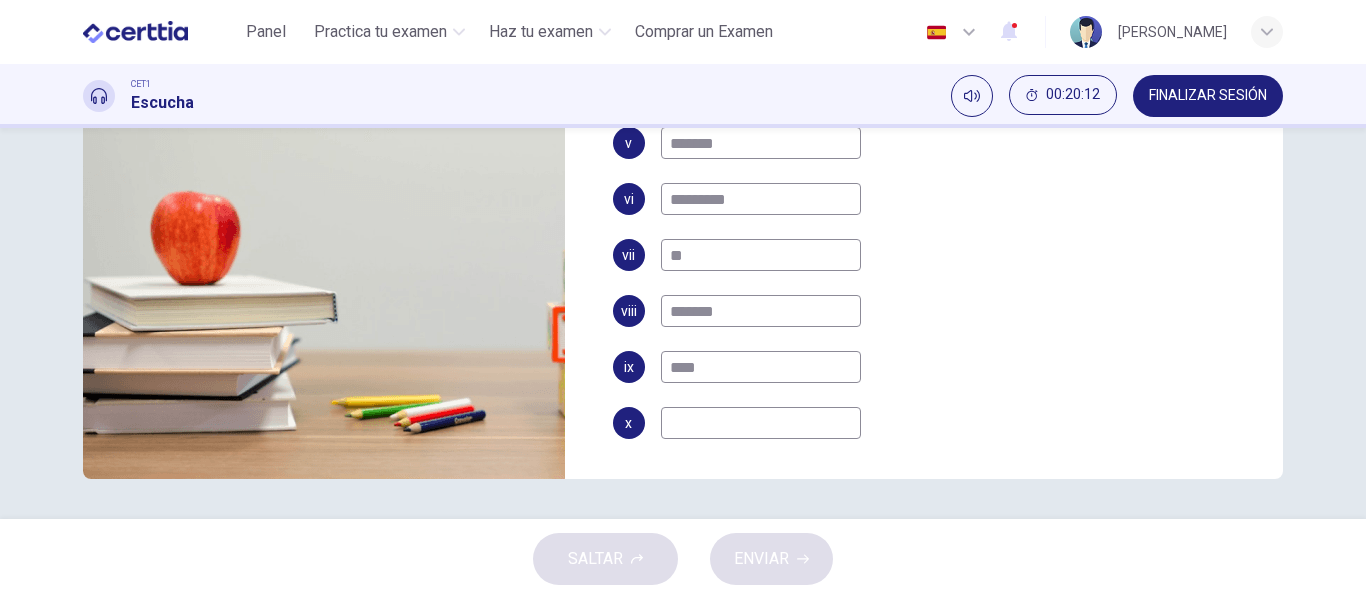 type on "****" 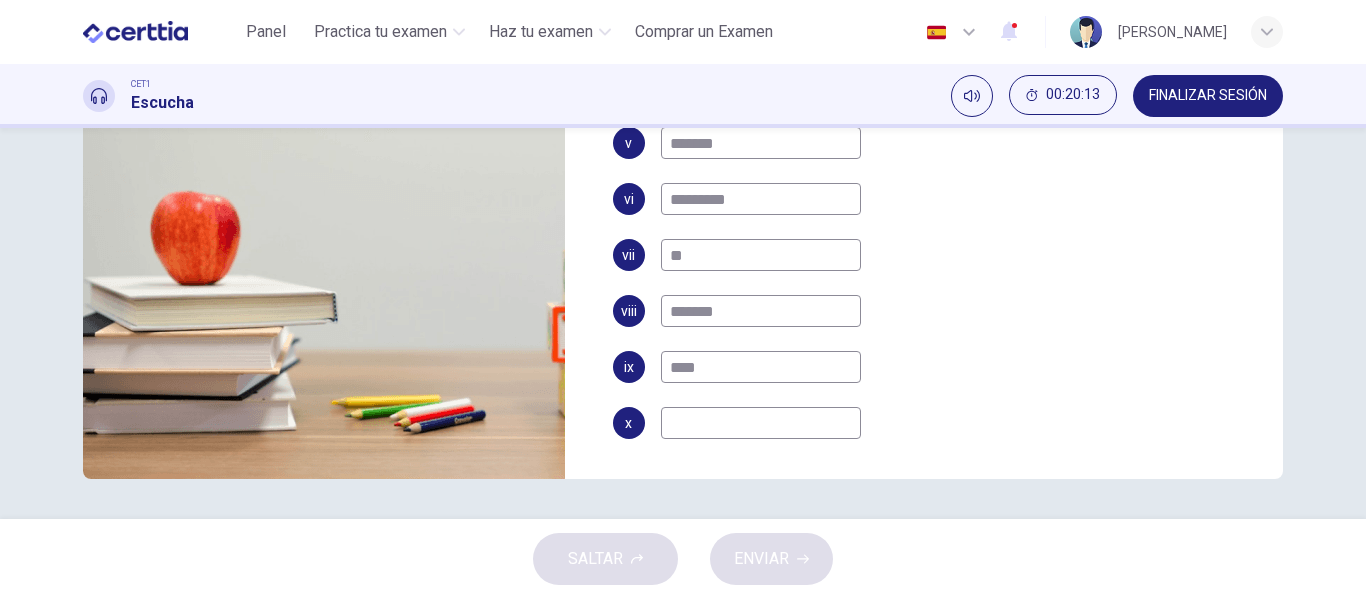 click at bounding box center (761, 423) 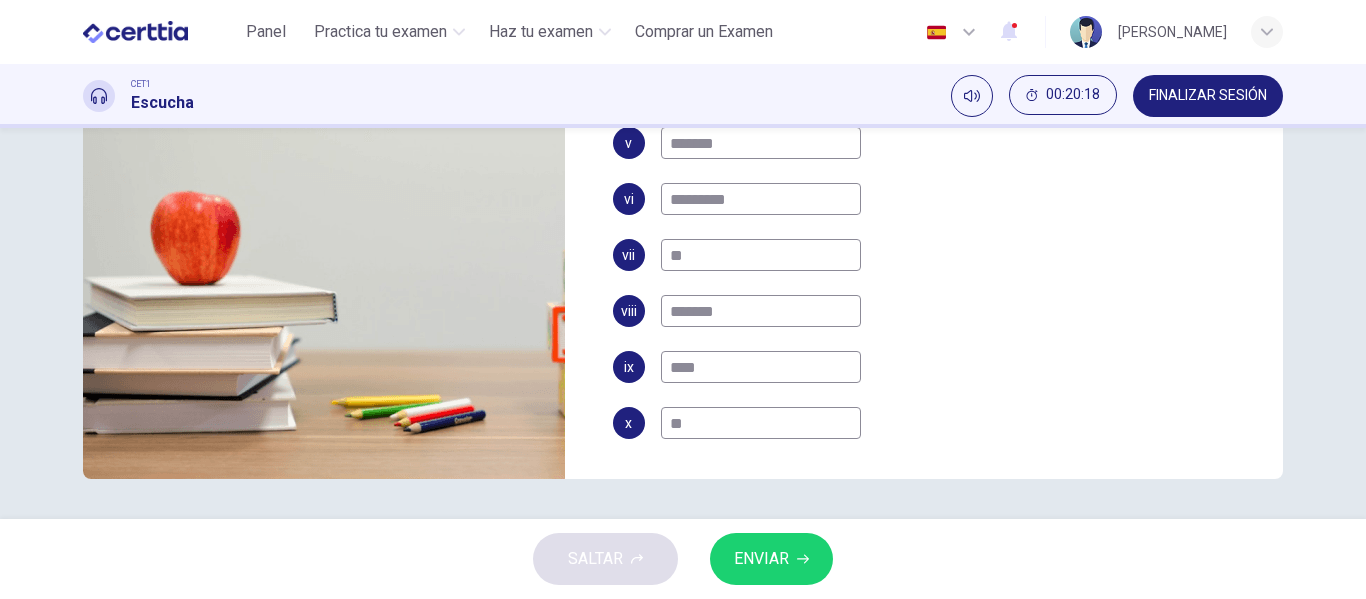 type on "*" 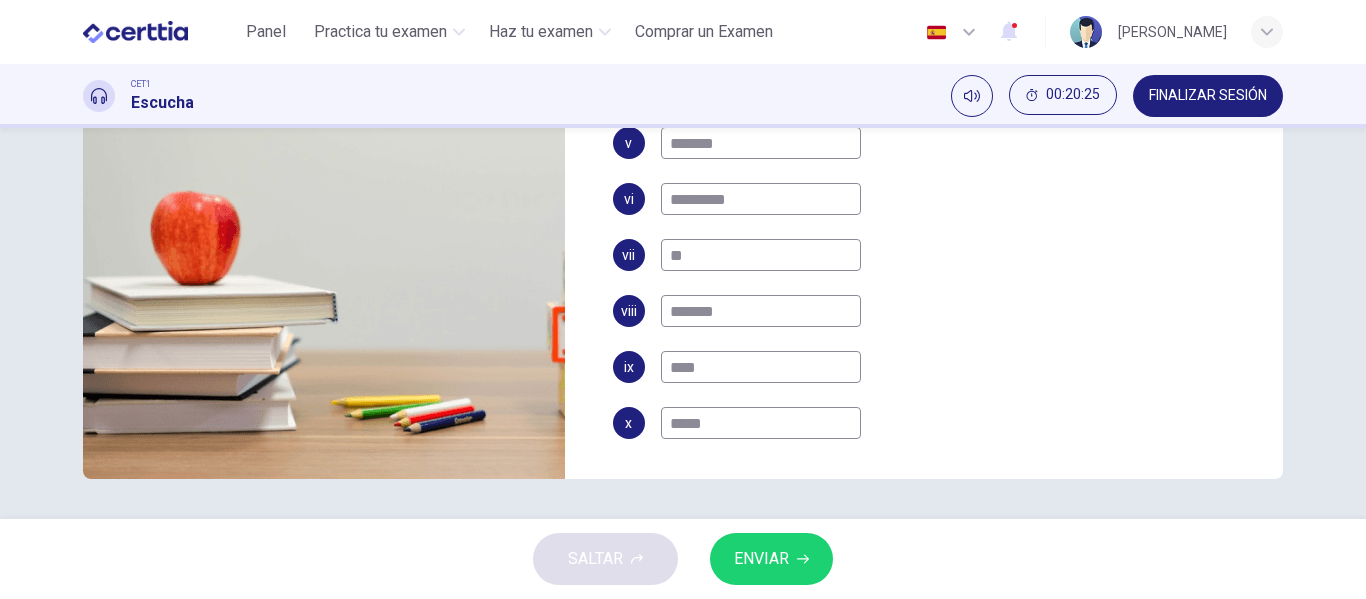 type on "*****" 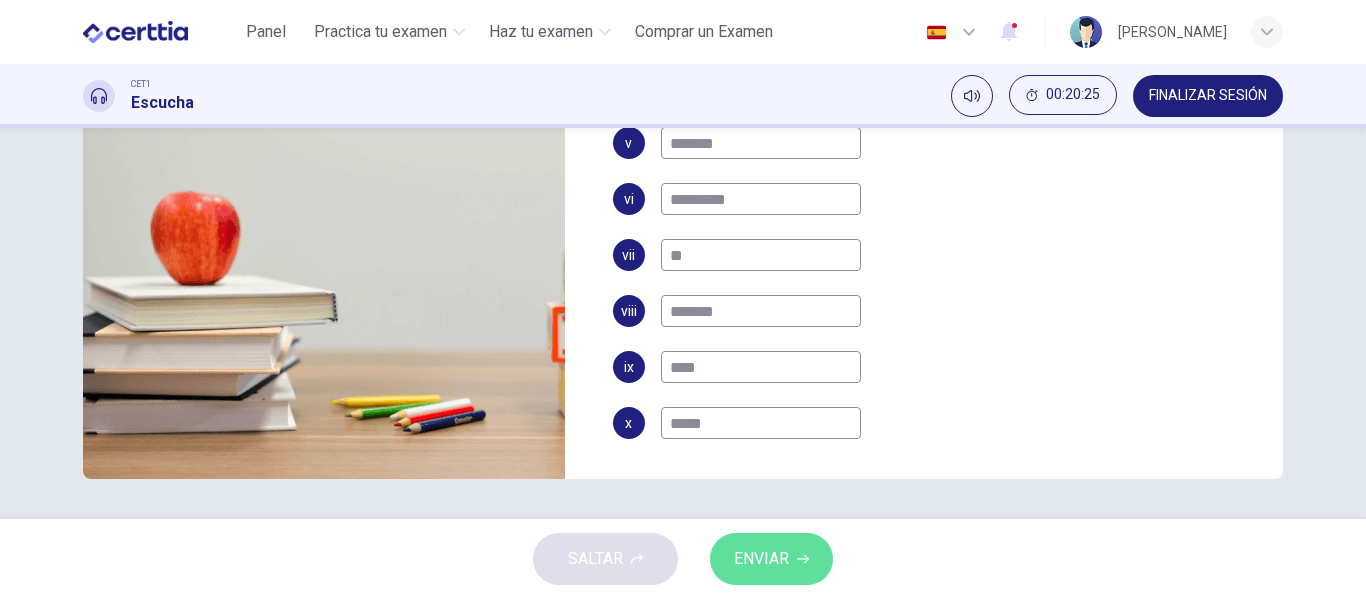 click on "ENVIAR" at bounding box center (761, 559) 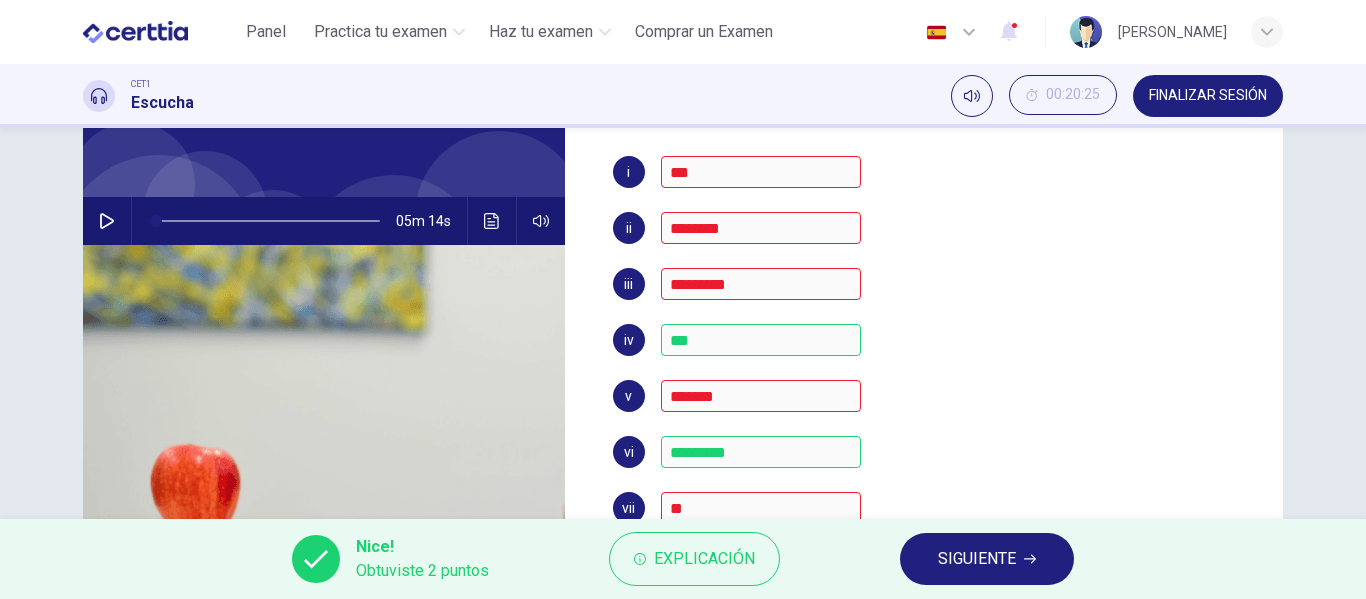 scroll, scrollTop: 135, scrollLeft: 0, axis: vertical 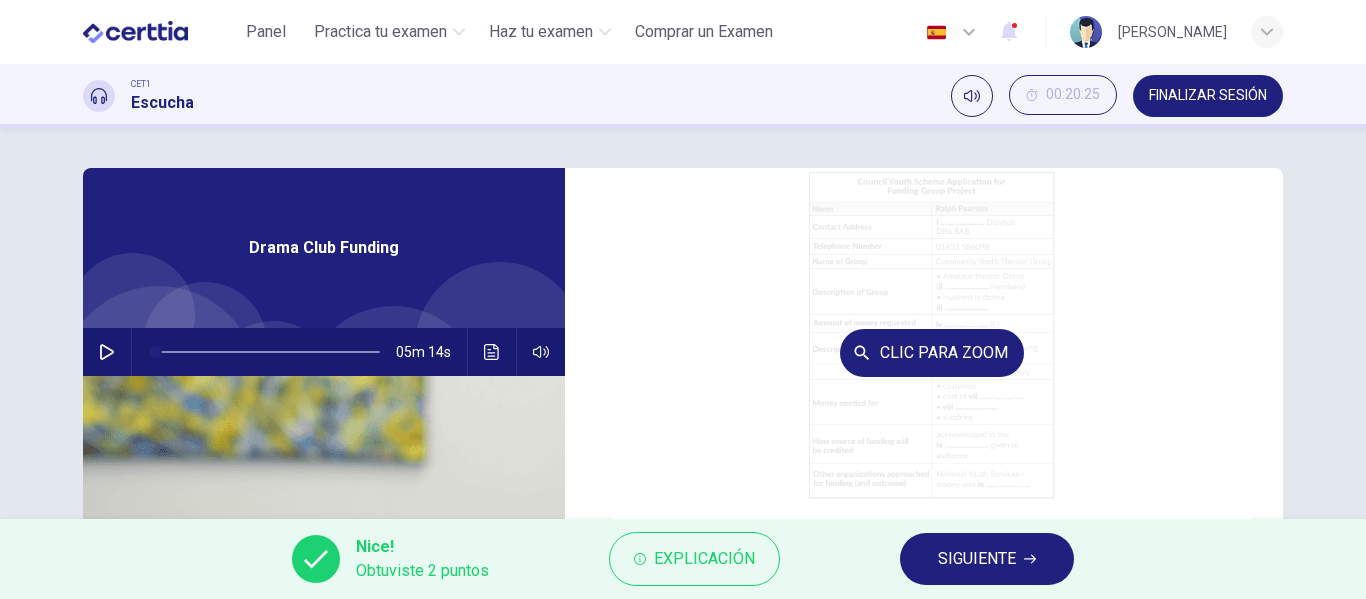 click on "Clic para zoom" at bounding box center [932, 352] 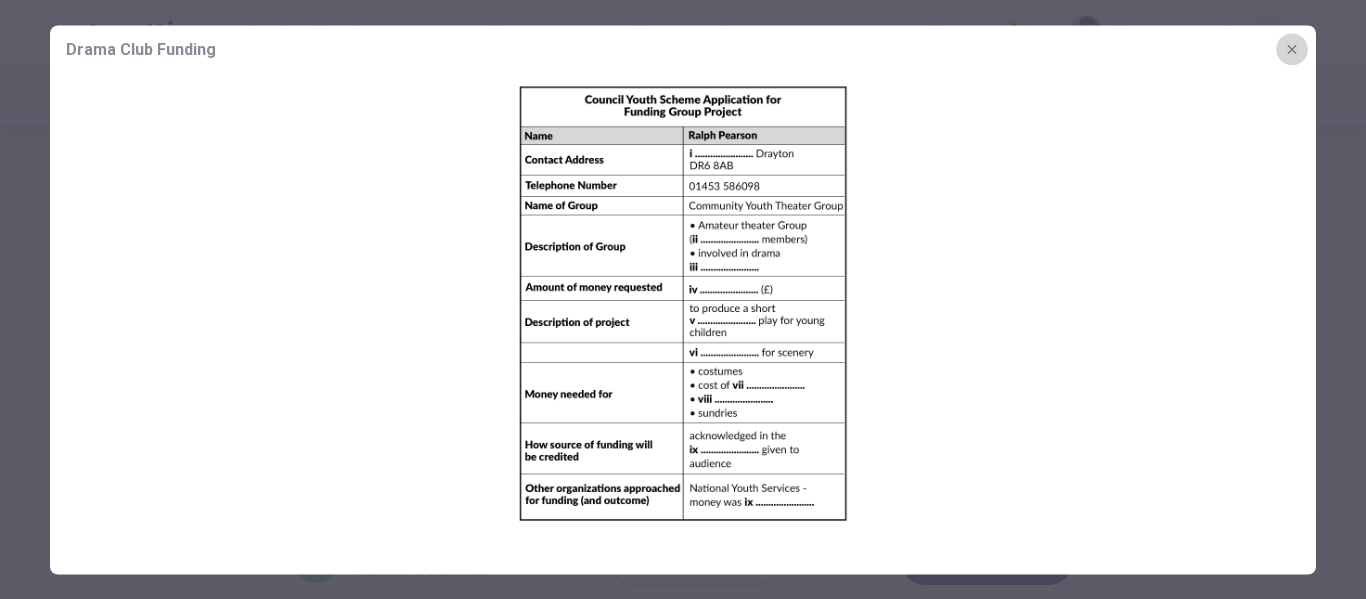 click 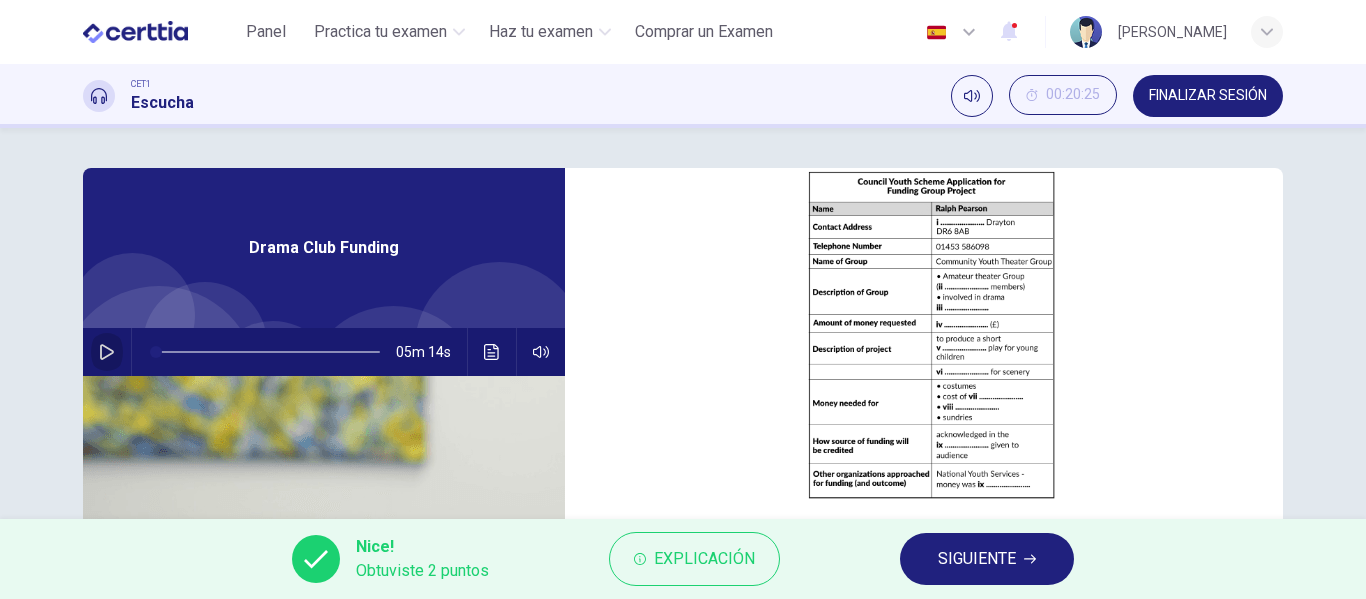 click 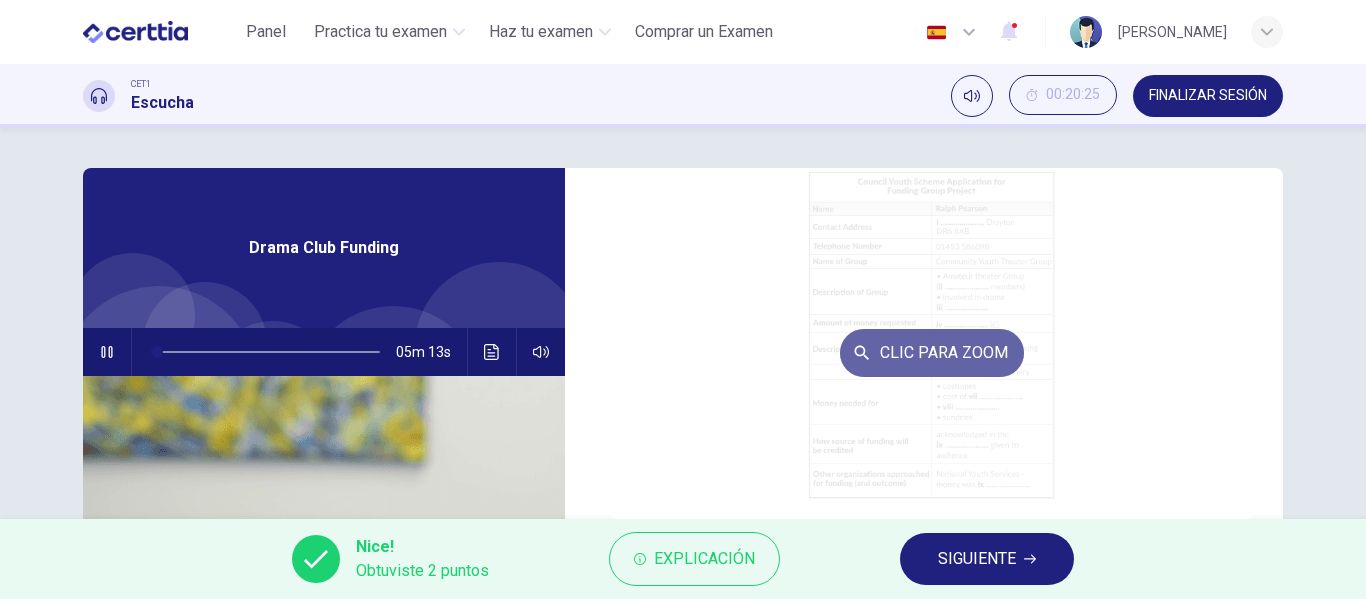 click on "Clic para zoom" at bounding box center (932, 353) 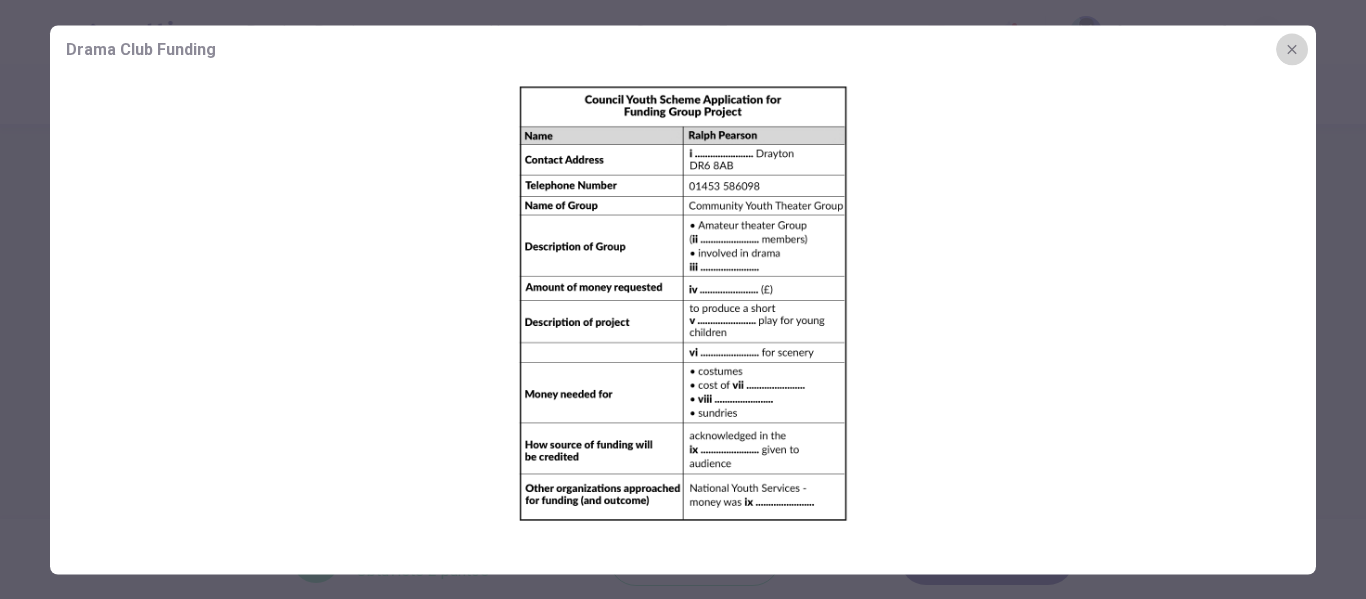 click 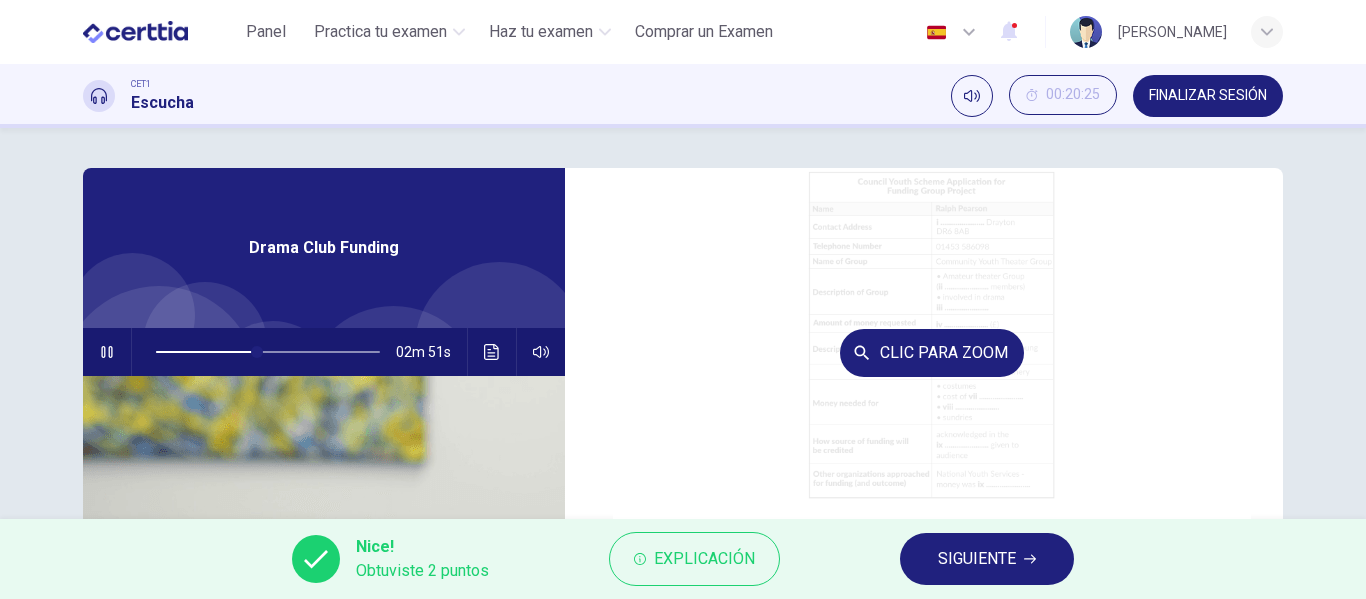 type on "**" 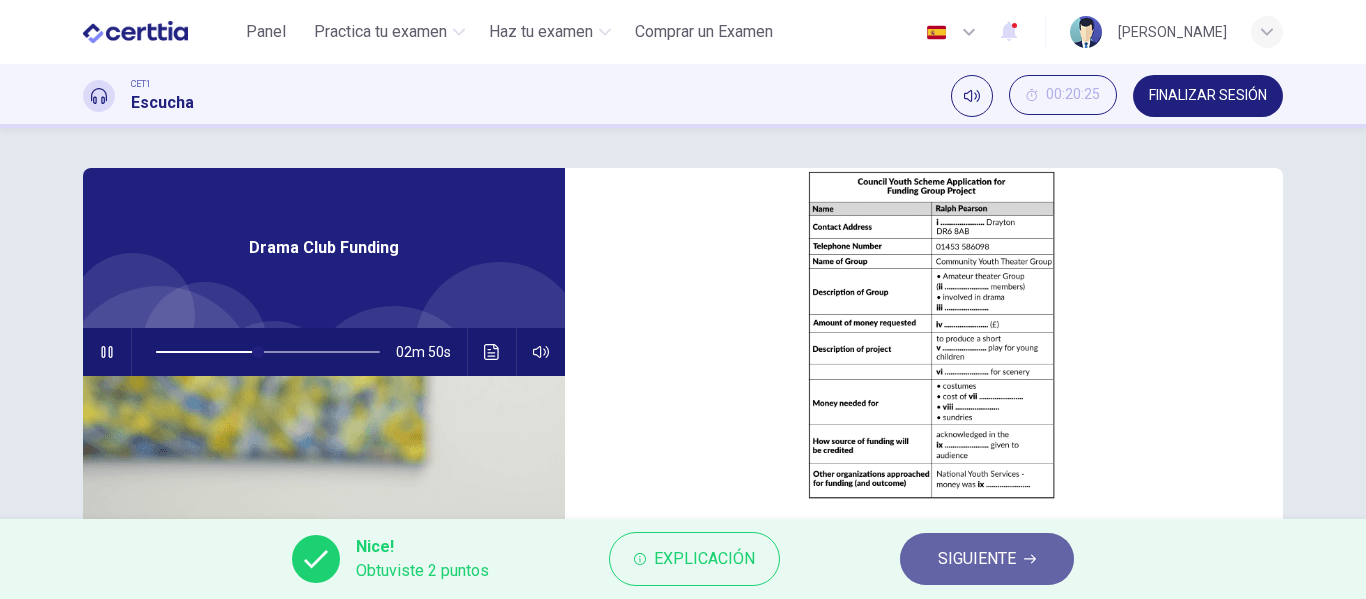 click on "SIGUIENTE" at bounding box center (977, 559) 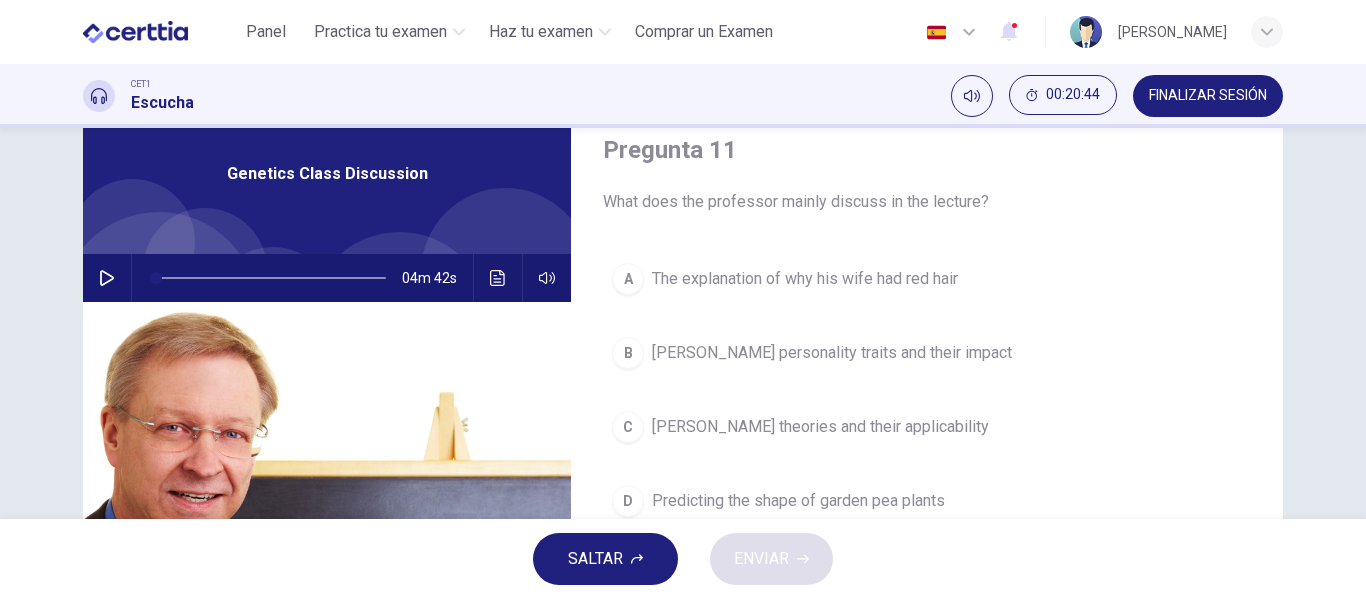 scroll, scrollTop: 0, scrollLeft: 0, axis: both 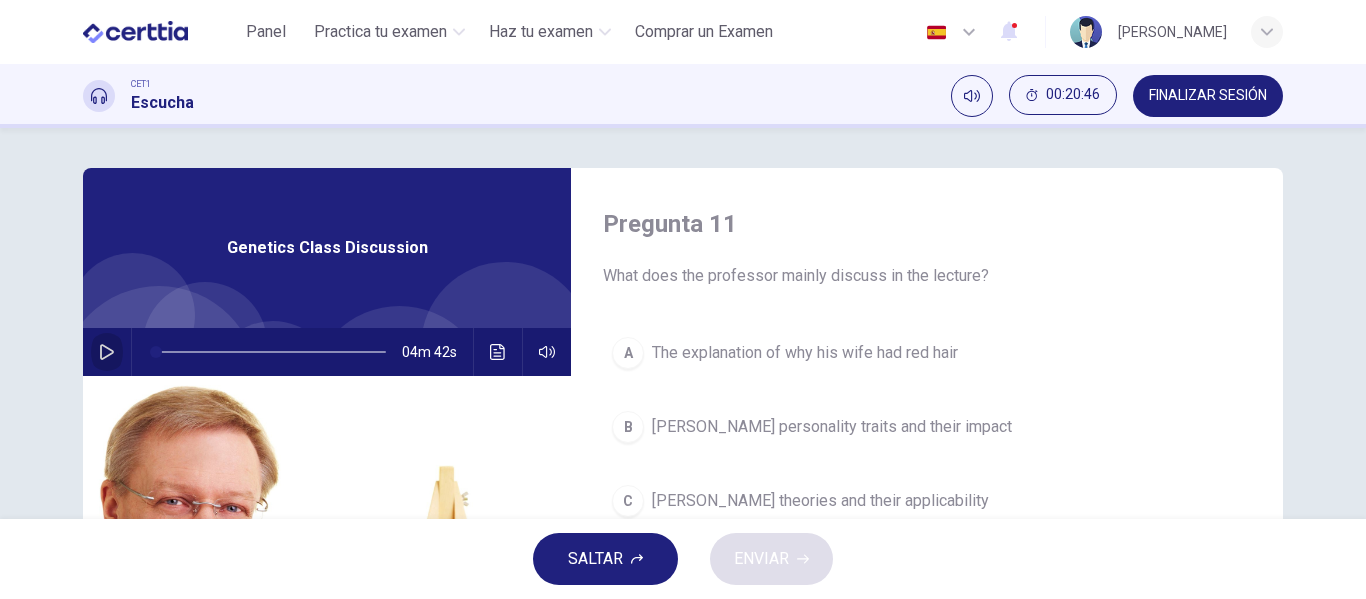 click 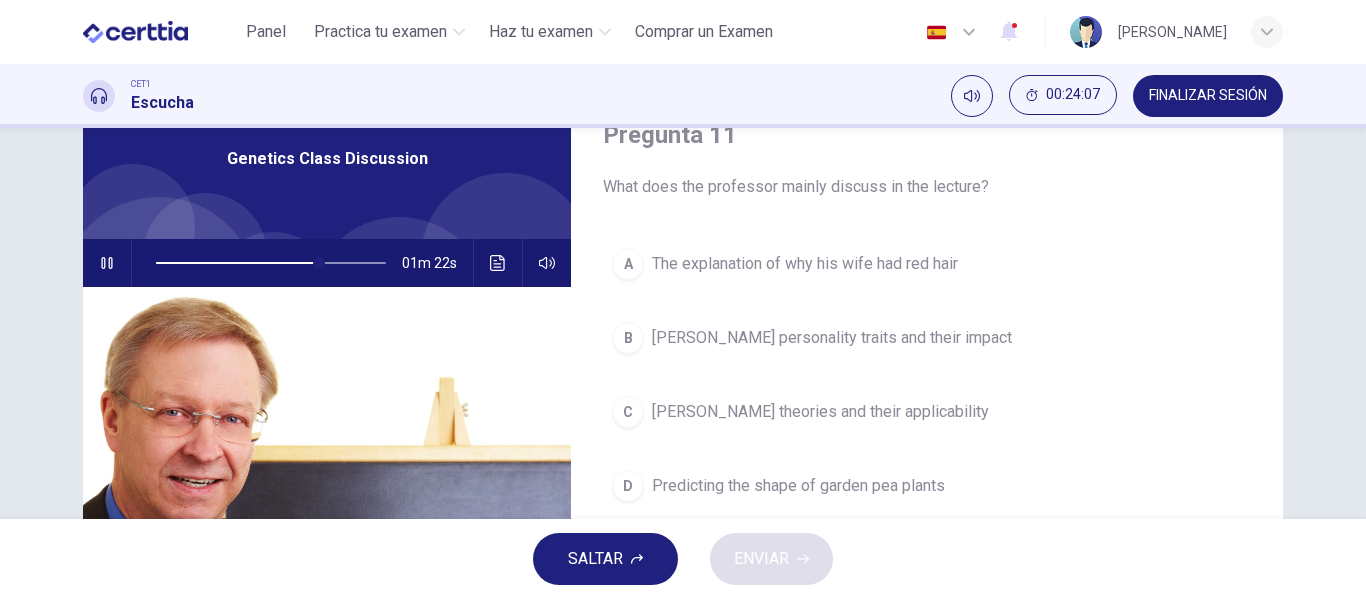 scroll, scrollTop: 91, scrollLeft: 0, axis: vertical 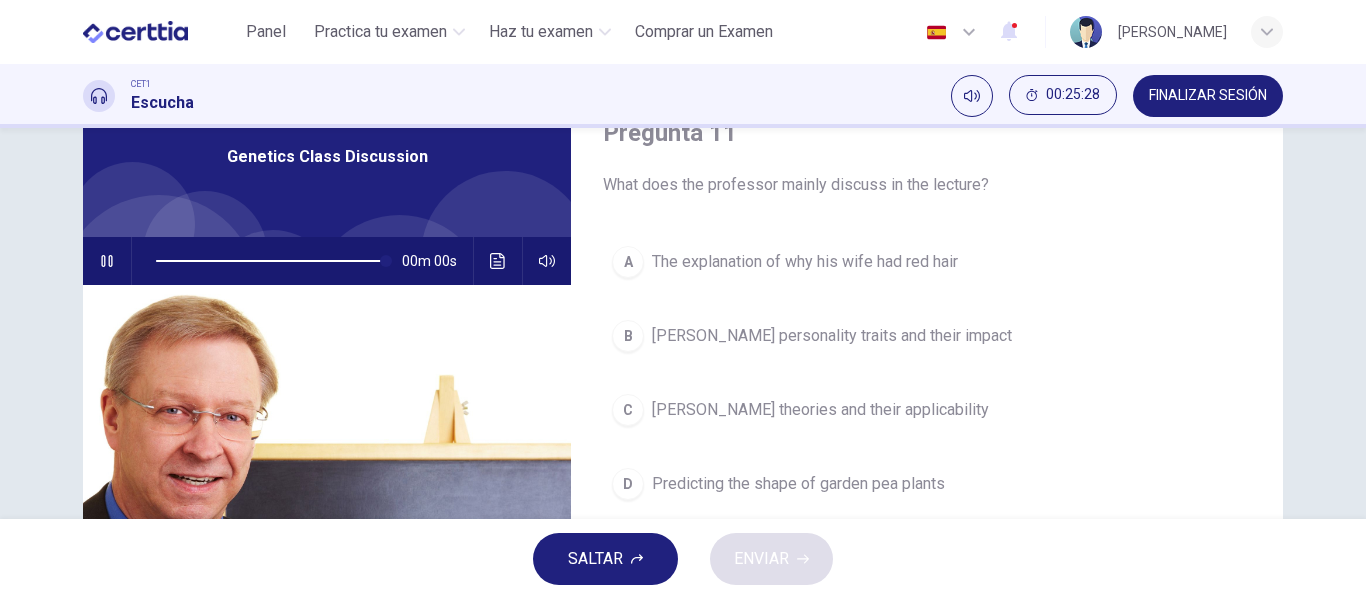 type on "*" 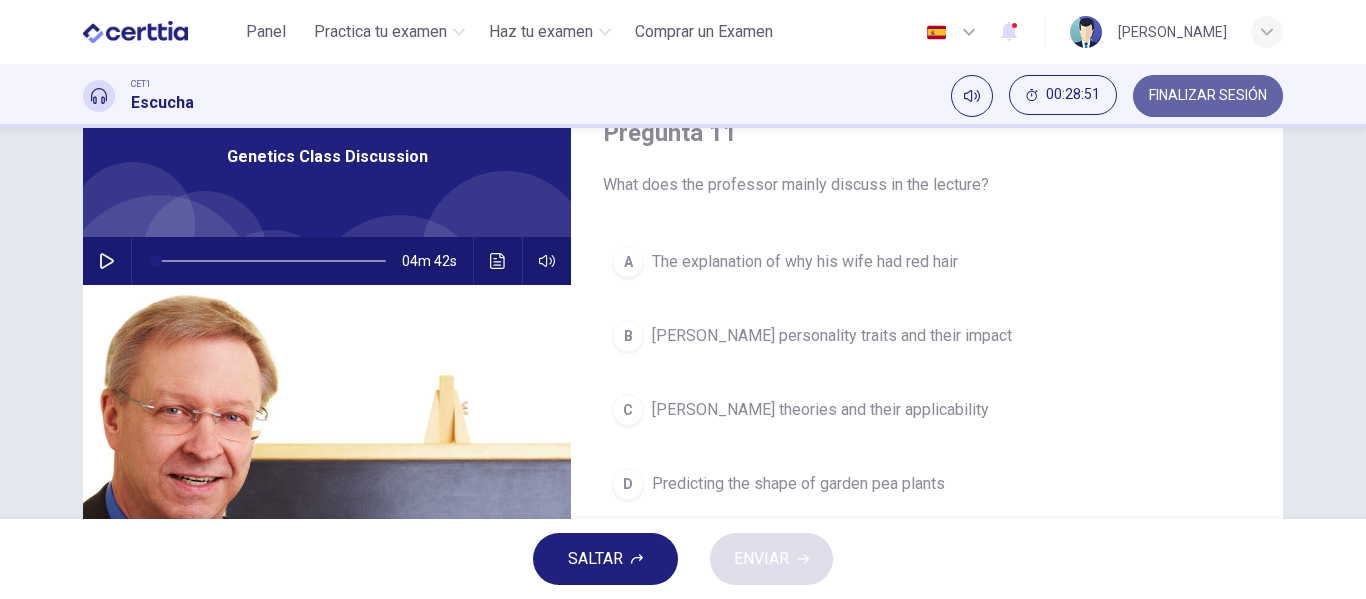 click on "FINALIZAR SESIÓN" at bounding box center (1208, 96) 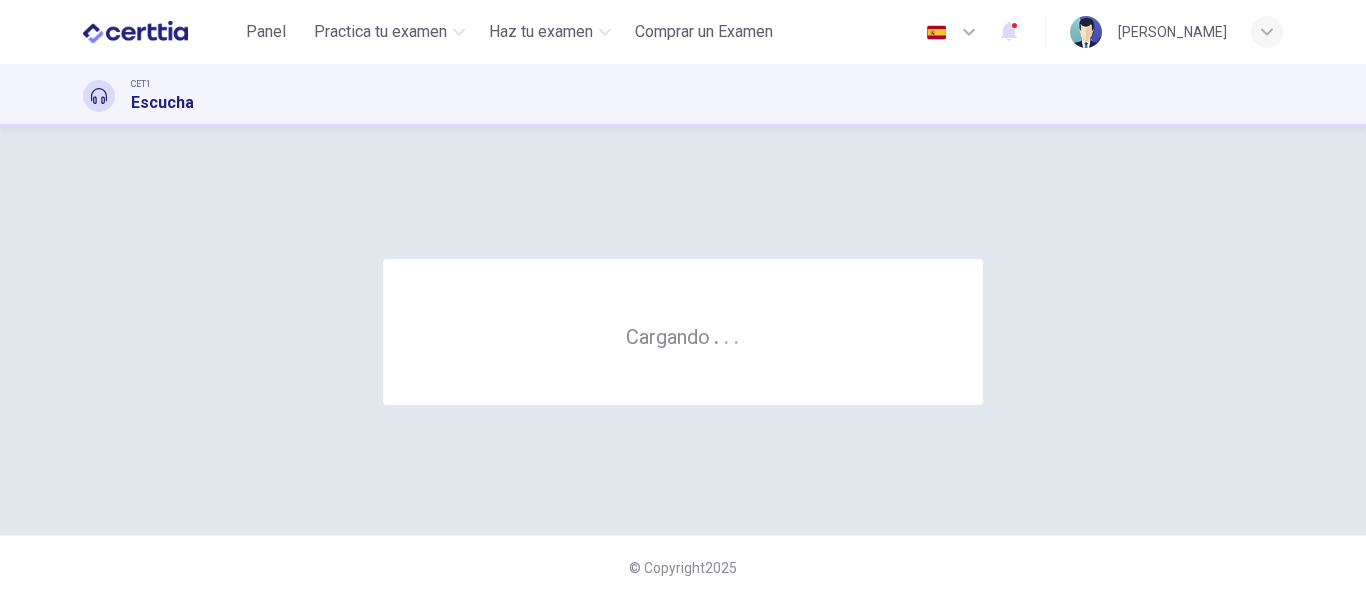 scroll, scrollTop: 0, scrollLeft: 0, axis: both 